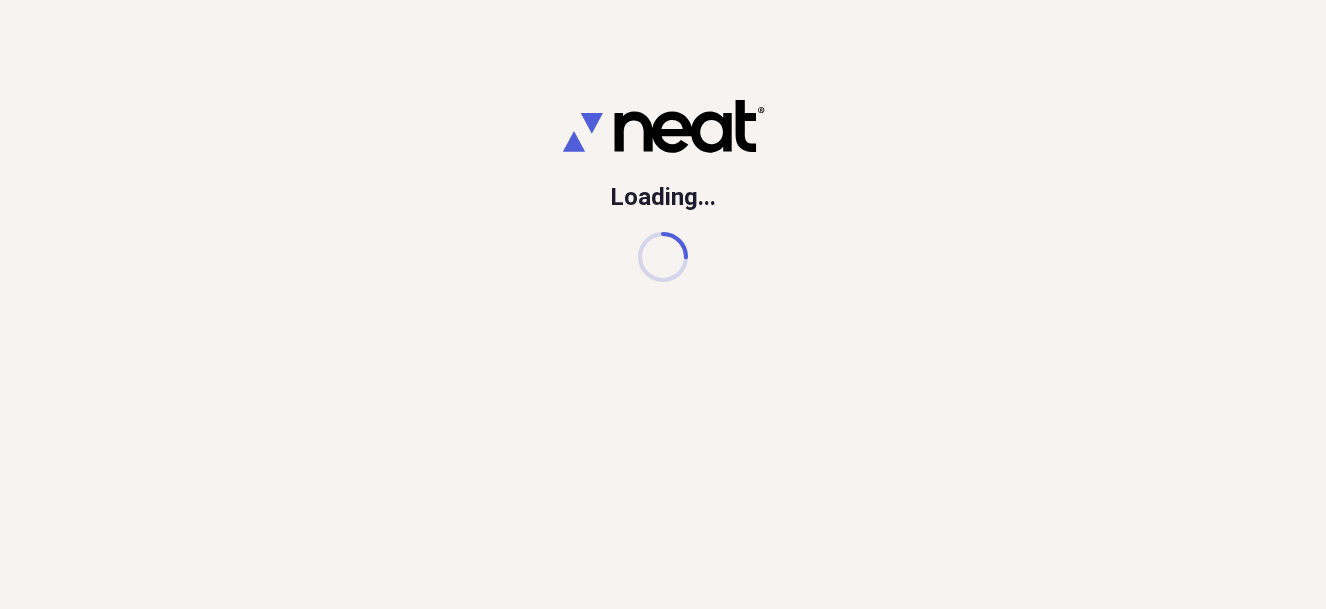 scroll, scrollTop: 0, scrollLeft: 0, axis: both 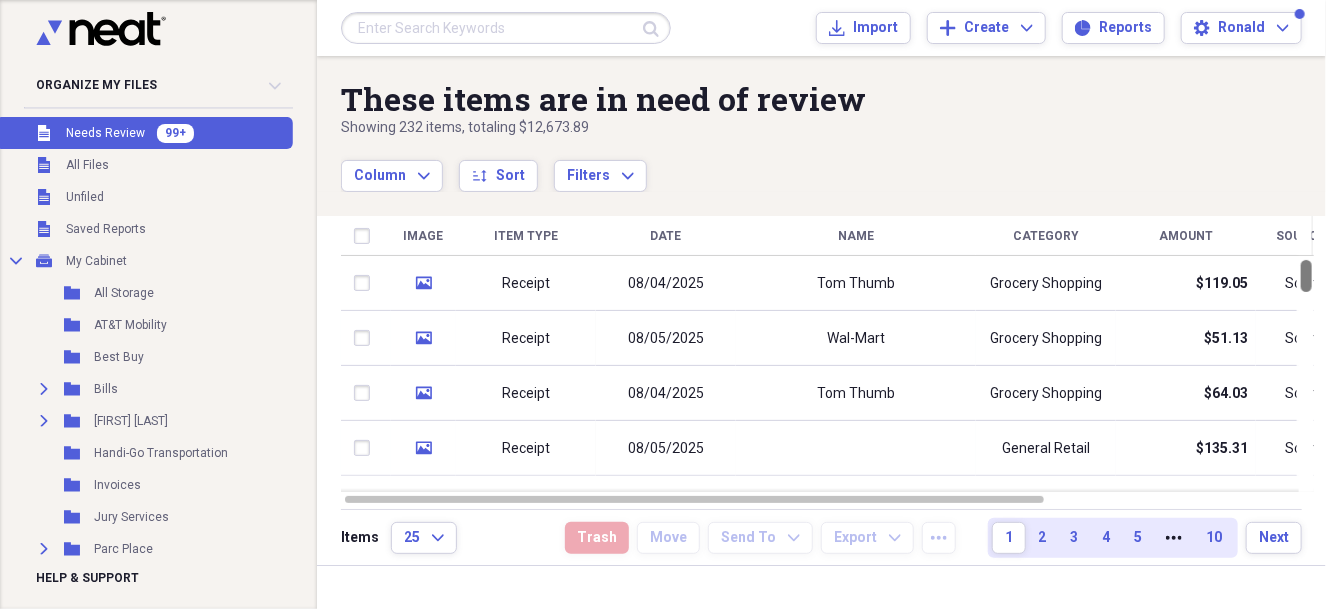 drag, startPoint x: 1316, startPoint y: 277, endPoint x: 1310, endPoint y: 175, distance: 102.176315 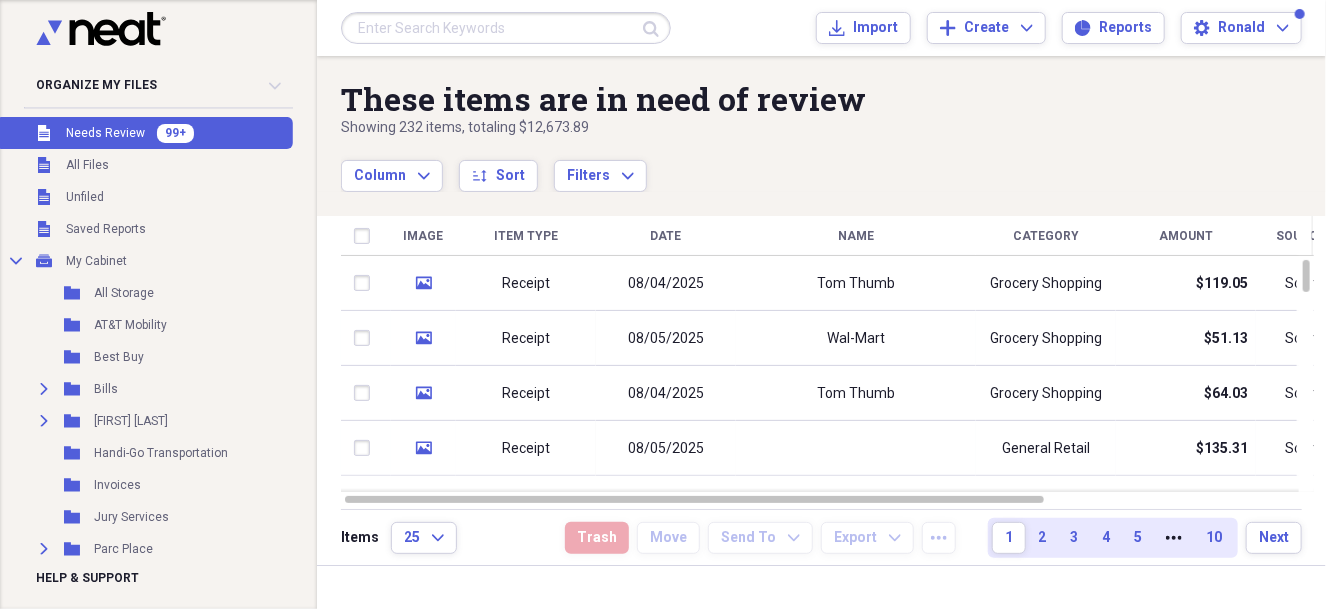 click at bounding box center [506, 28] 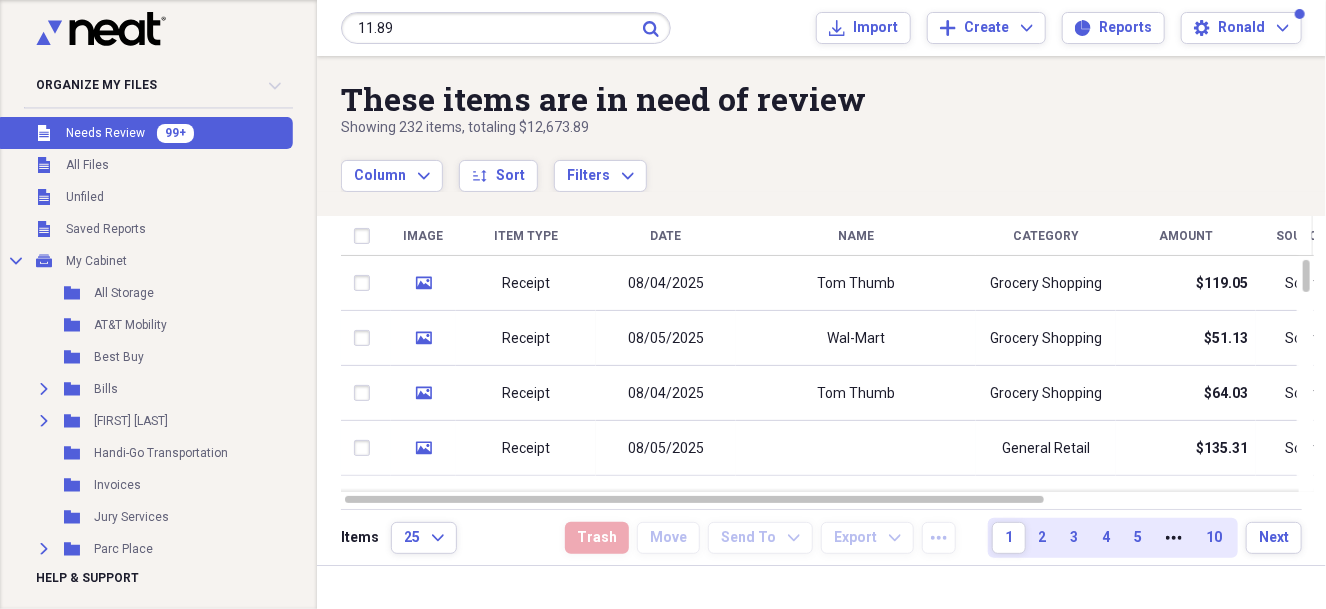 type on "11.89" 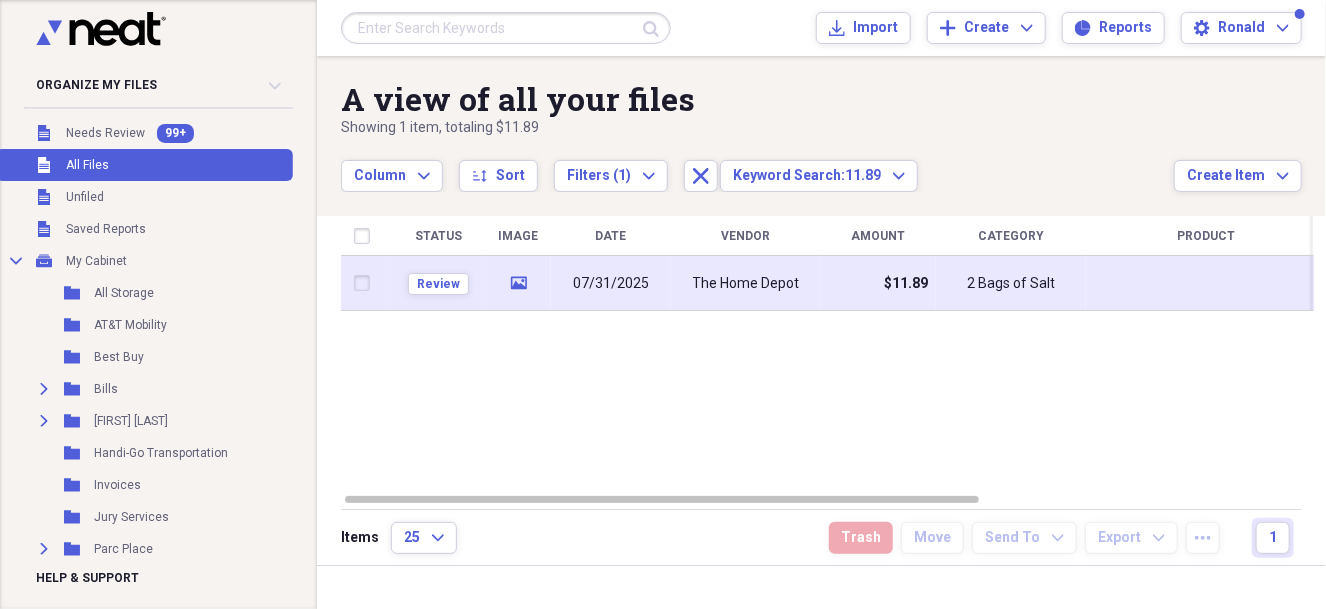 click on "The Home Depot" at bounding box center (746, 284) 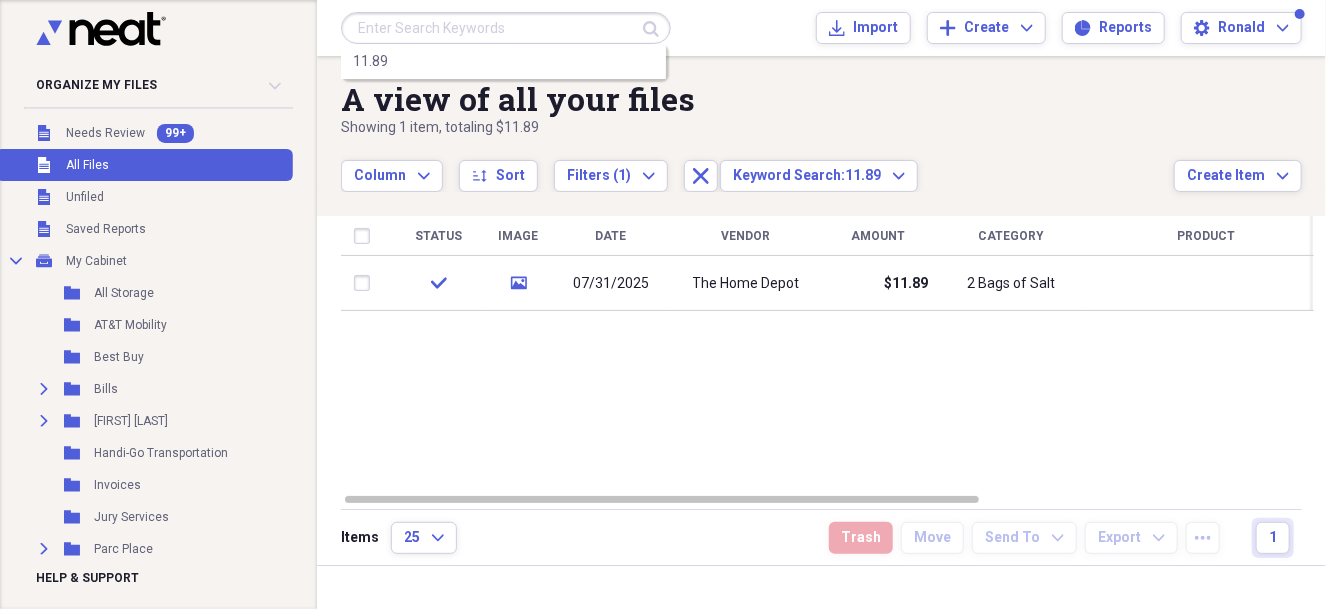 click at bounding box center (506, 28) 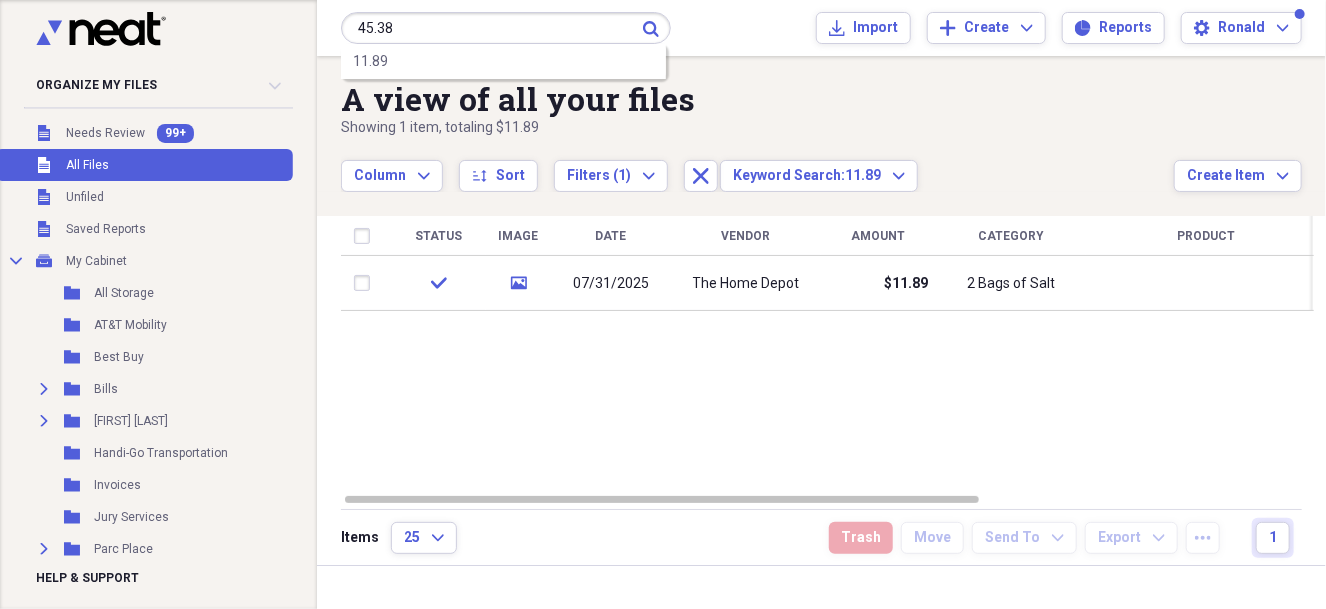 type on "45.38" 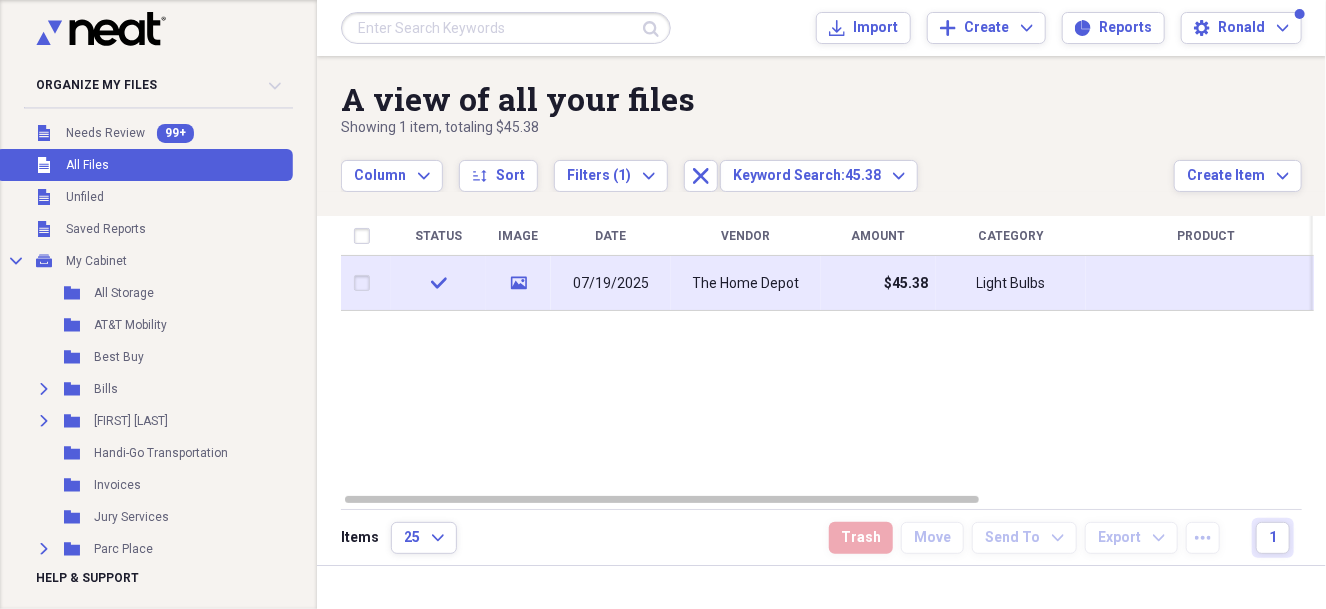 click on "The Home Depot" at bounding box center (746, 284) 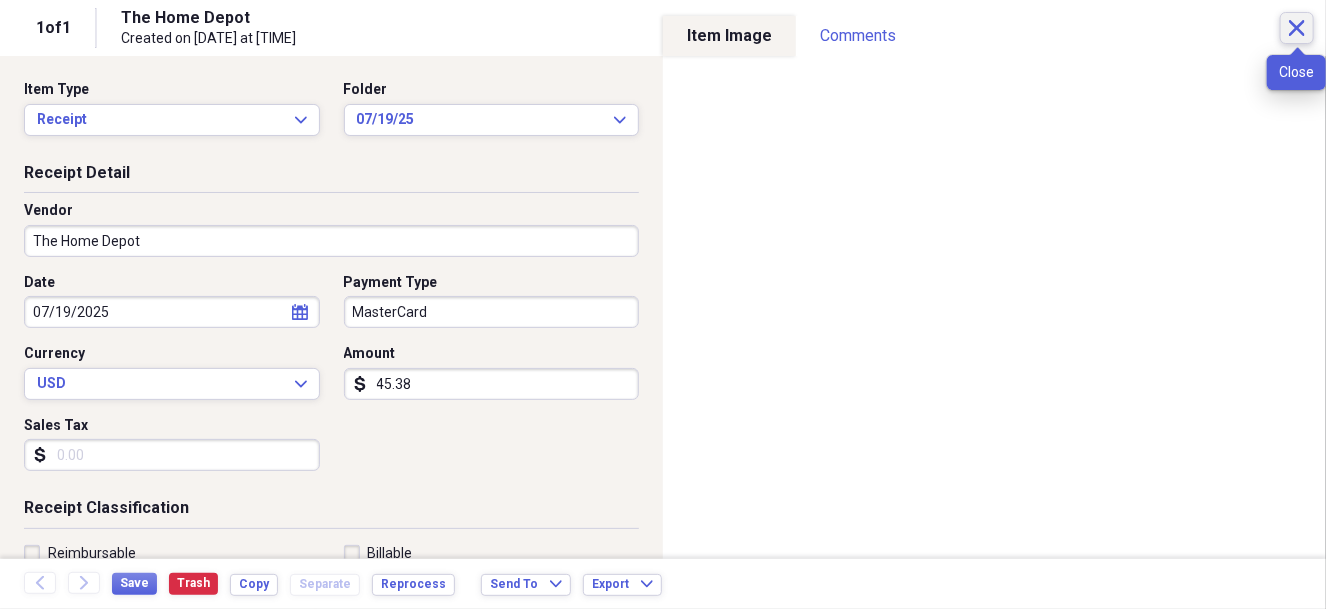 click 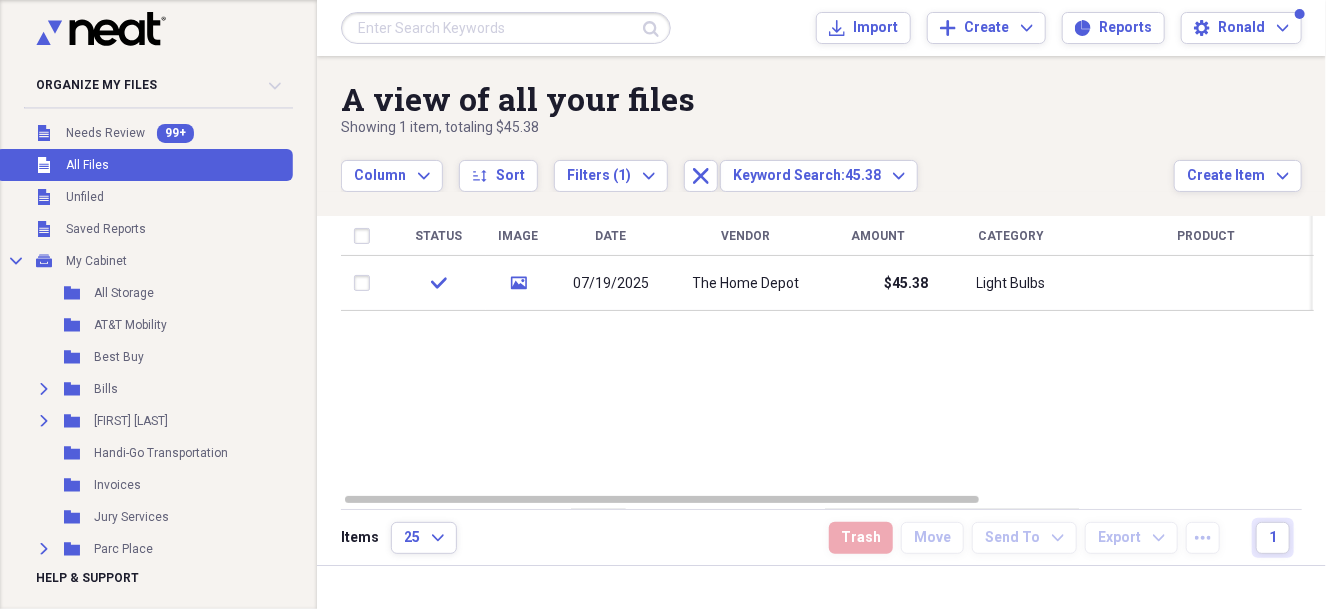 click on "All Files" at bounding box center [87, 165] 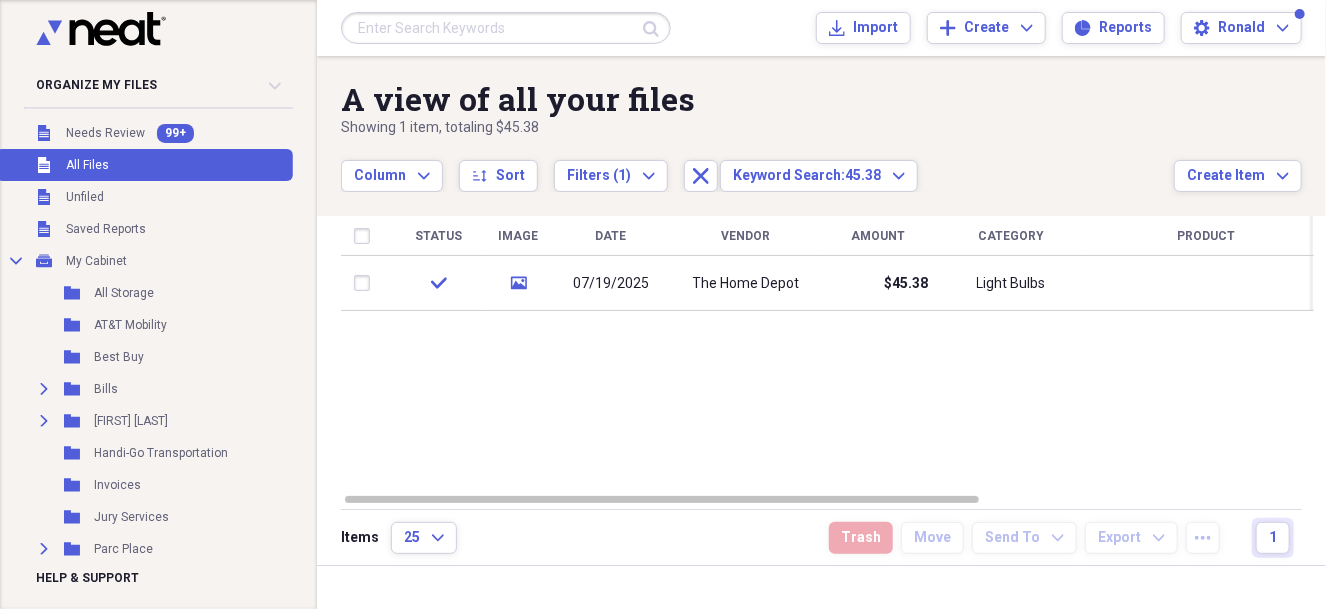 click at bounding box center [506, 28] 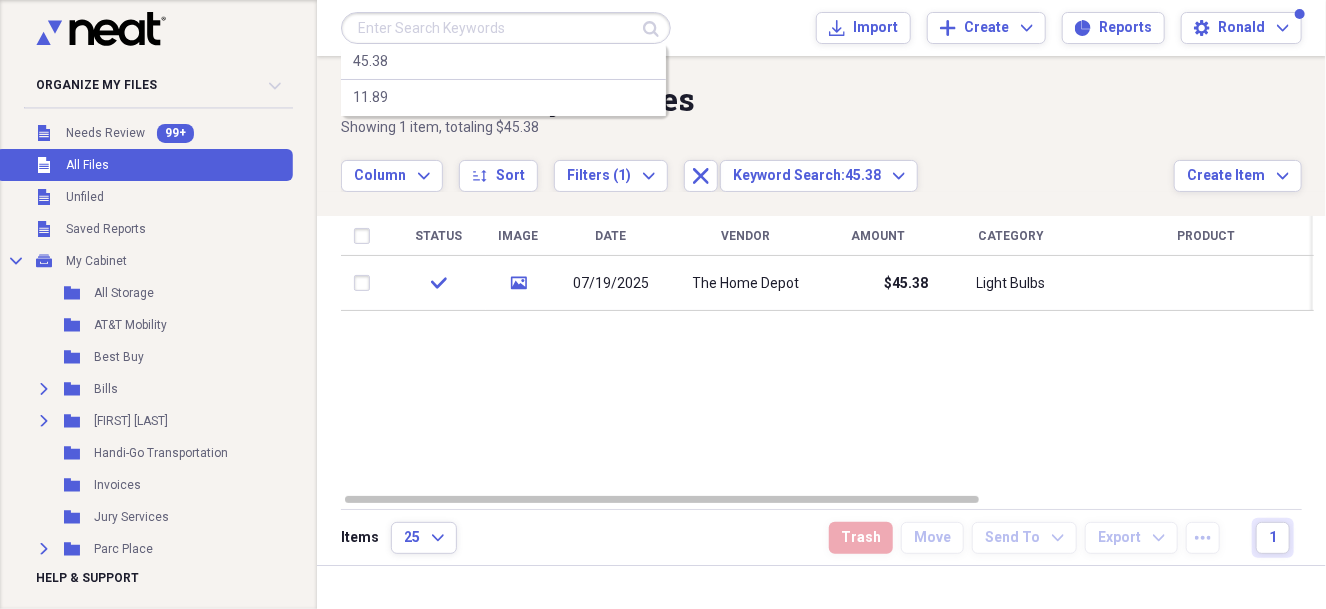 click on "Submit 45.38 11.89 Import Import Add Create Expand Reports Reports Settings Ronald Expand" at bounding box center (821, 28) 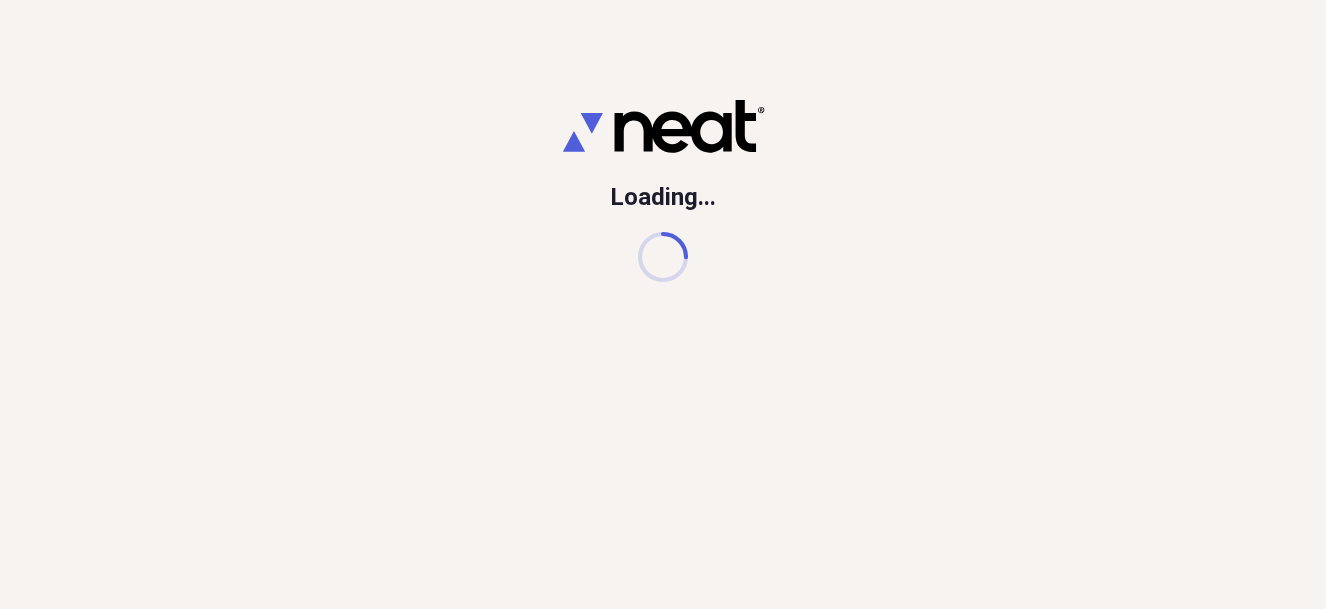 scroll, scrollTop: 0, scrollLeft: 0, axis: both 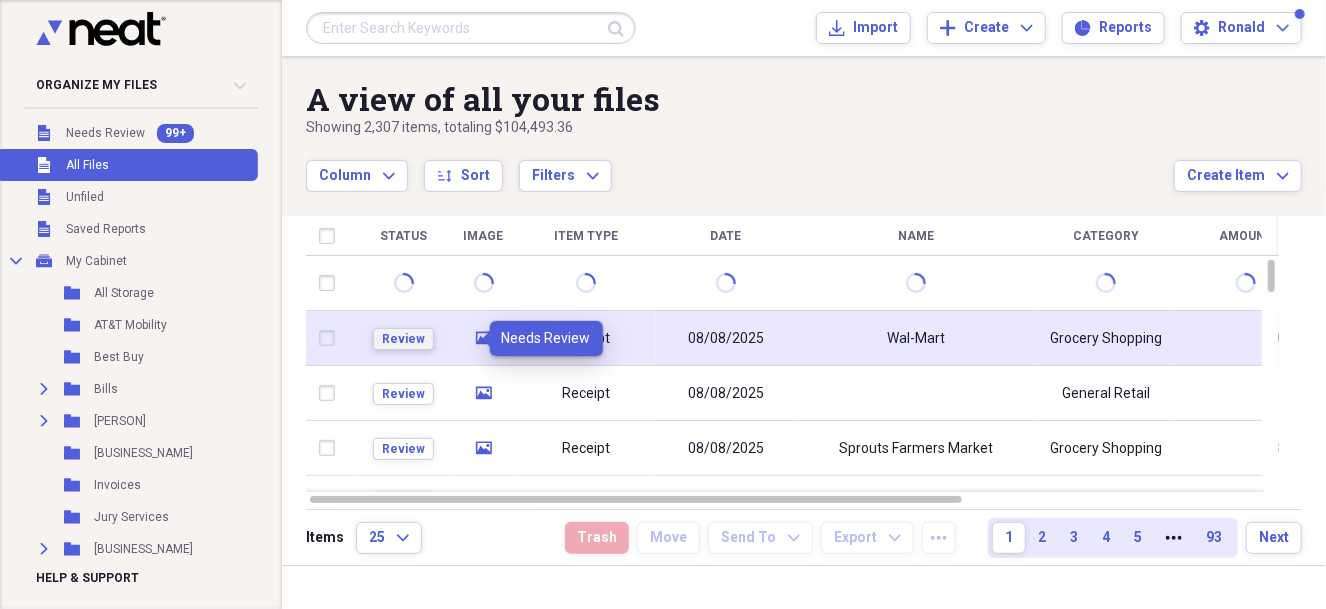 click on "Review" at bounding box center [403, 339] 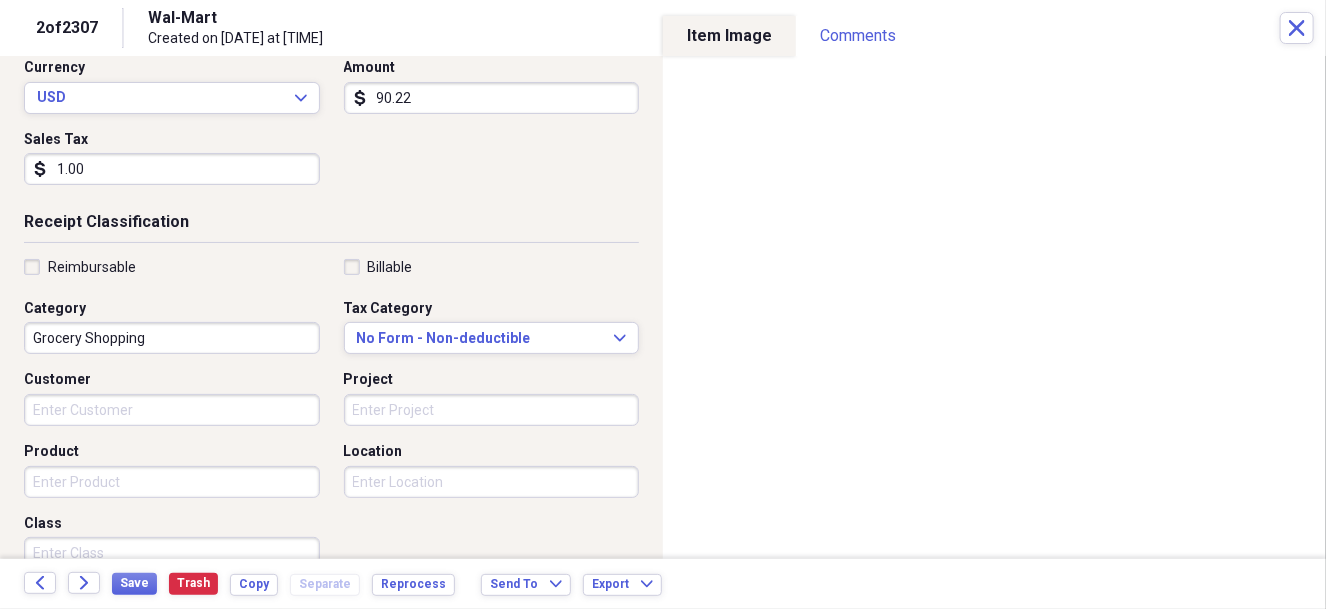 scroll, scrollTop: 499, scrollLeft: 0, axis: vertical 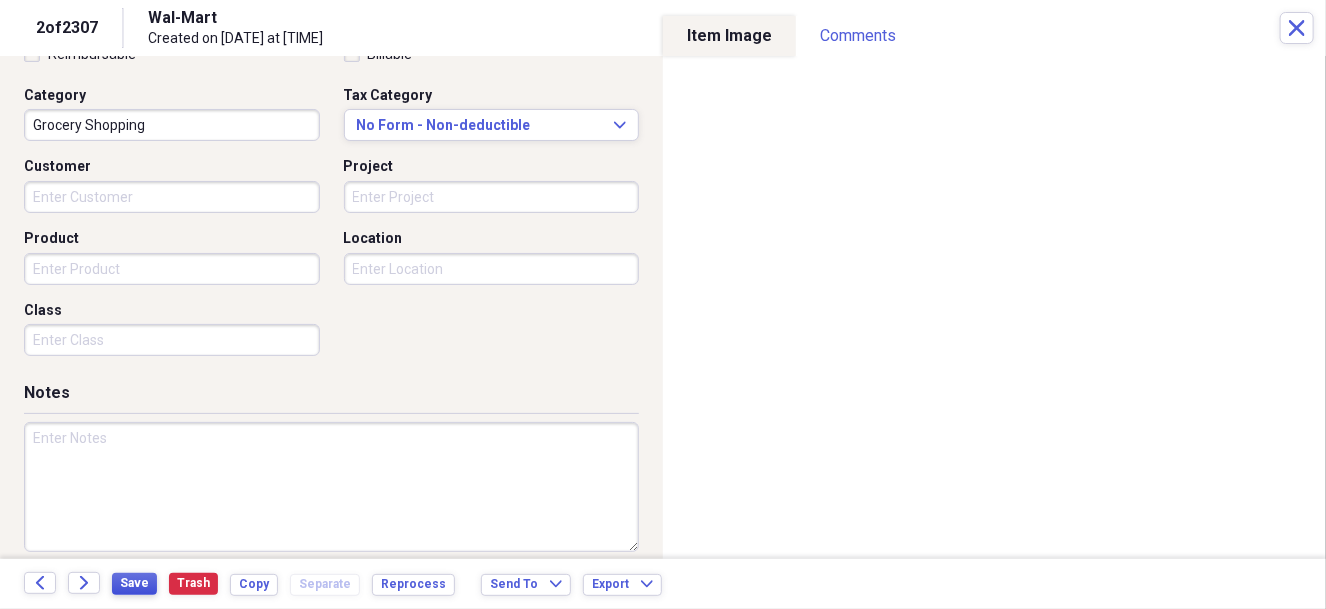 click on "Save" at bounding box center (134, 583) 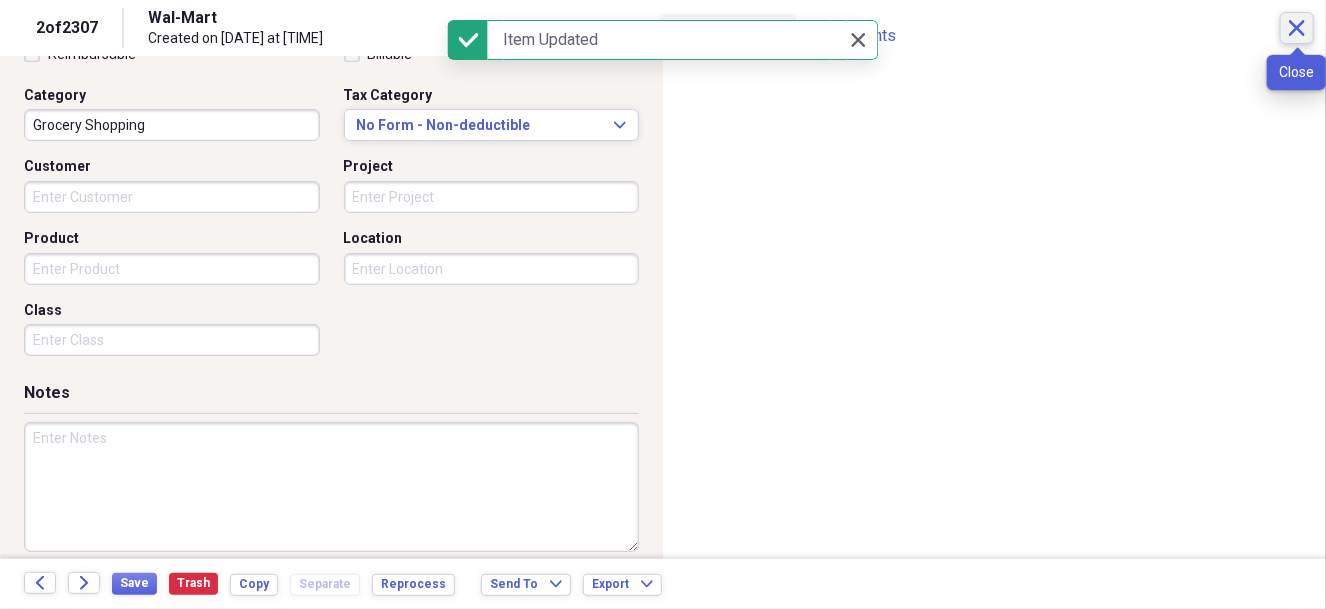 click on "Close" at bounding box center (1297, 28) 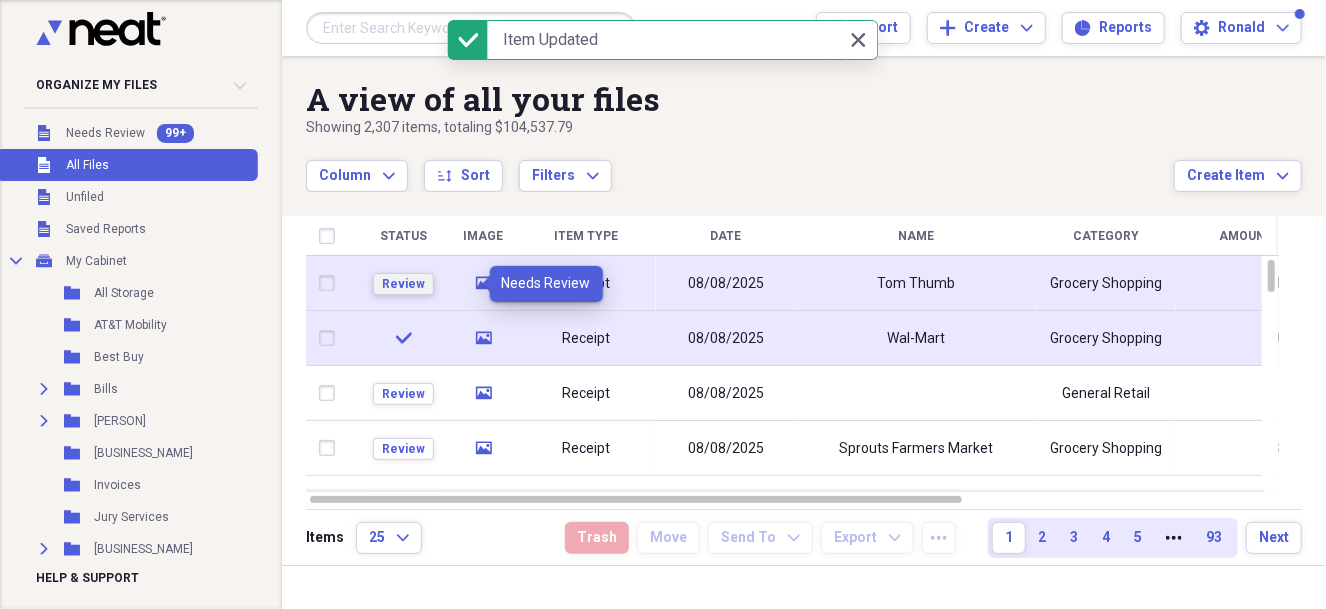 click on "Review" at bounding box center [403, 284] 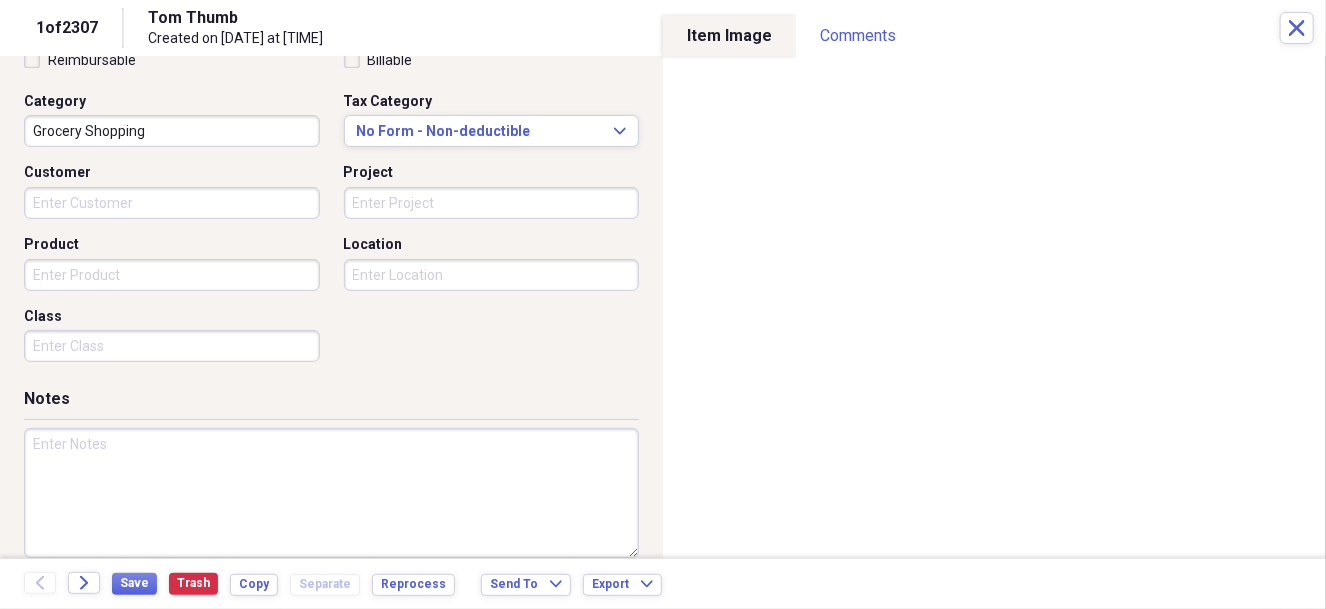 scroll, scrollTop: 499, scrollLeft: 0, axis: vertical 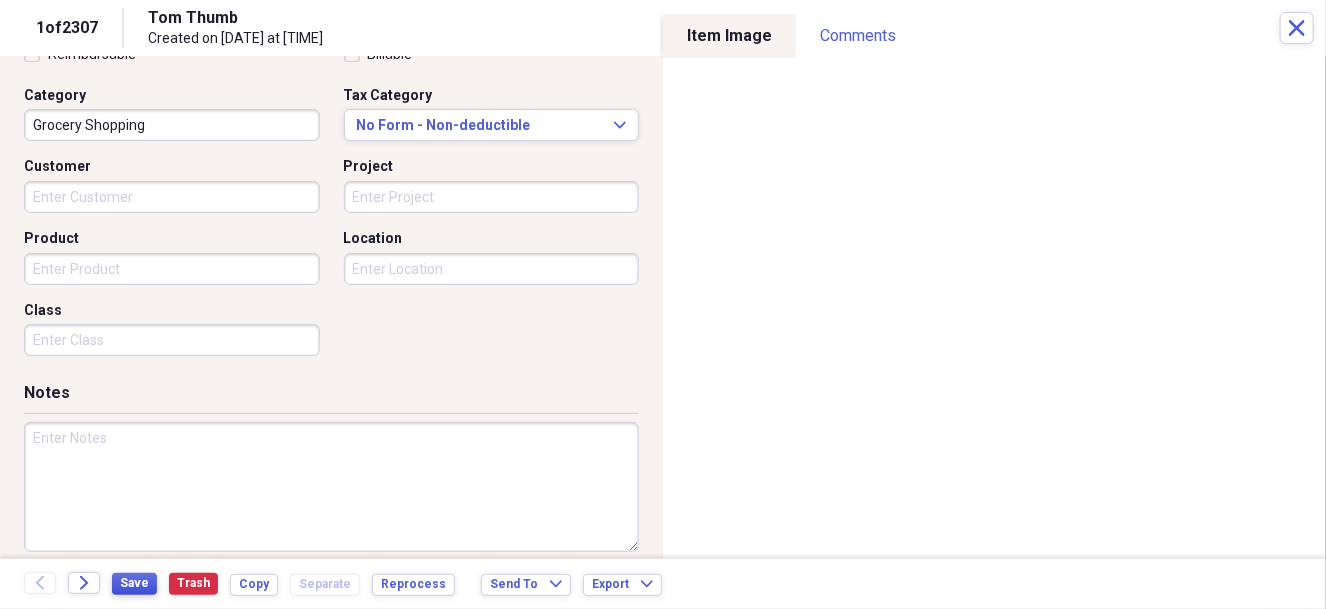click on "Save" at bounding box center (134, 584) 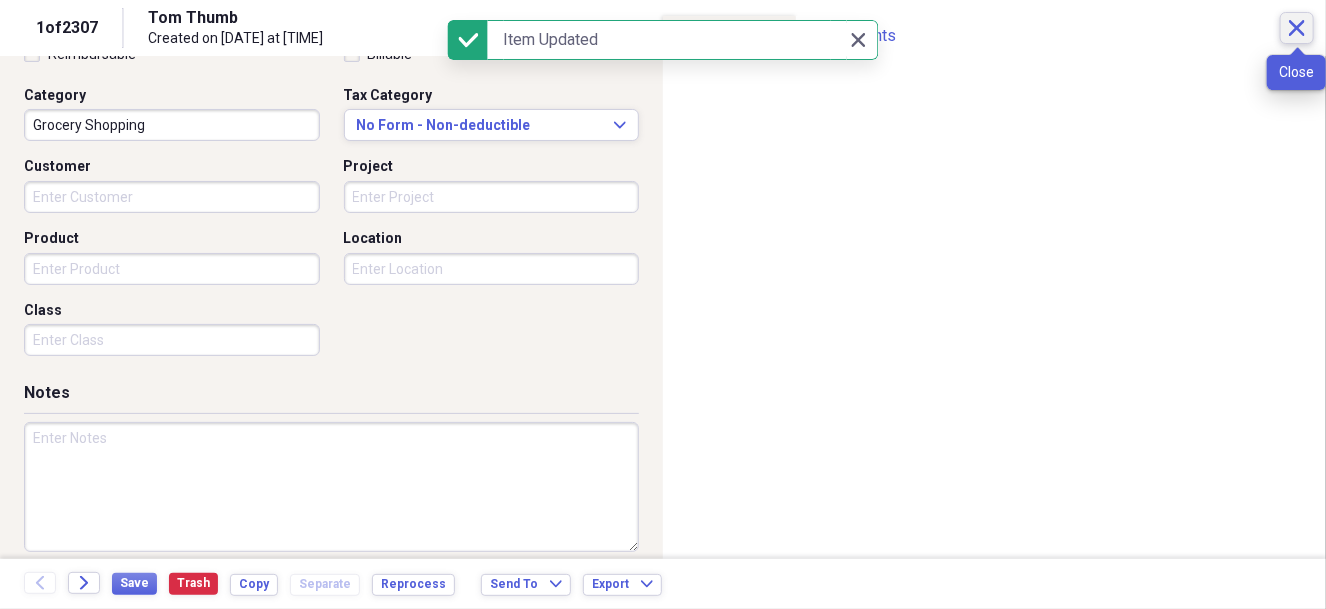 click on "Close" 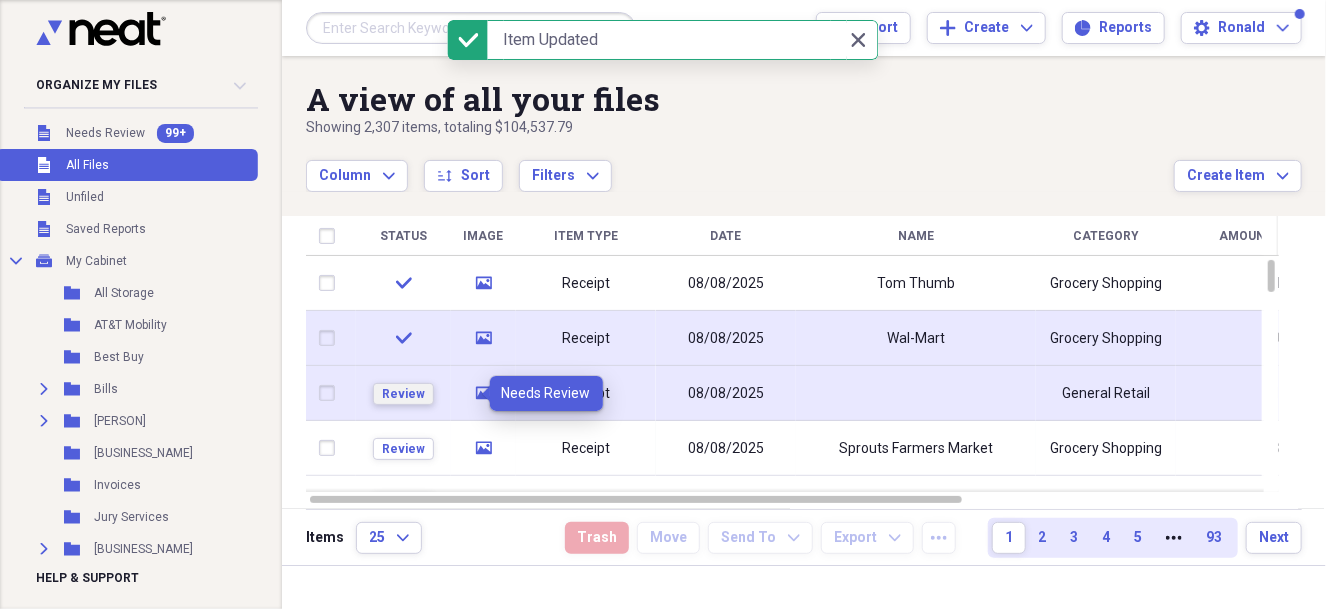 click on "Review" at bounding box center (403, 394) 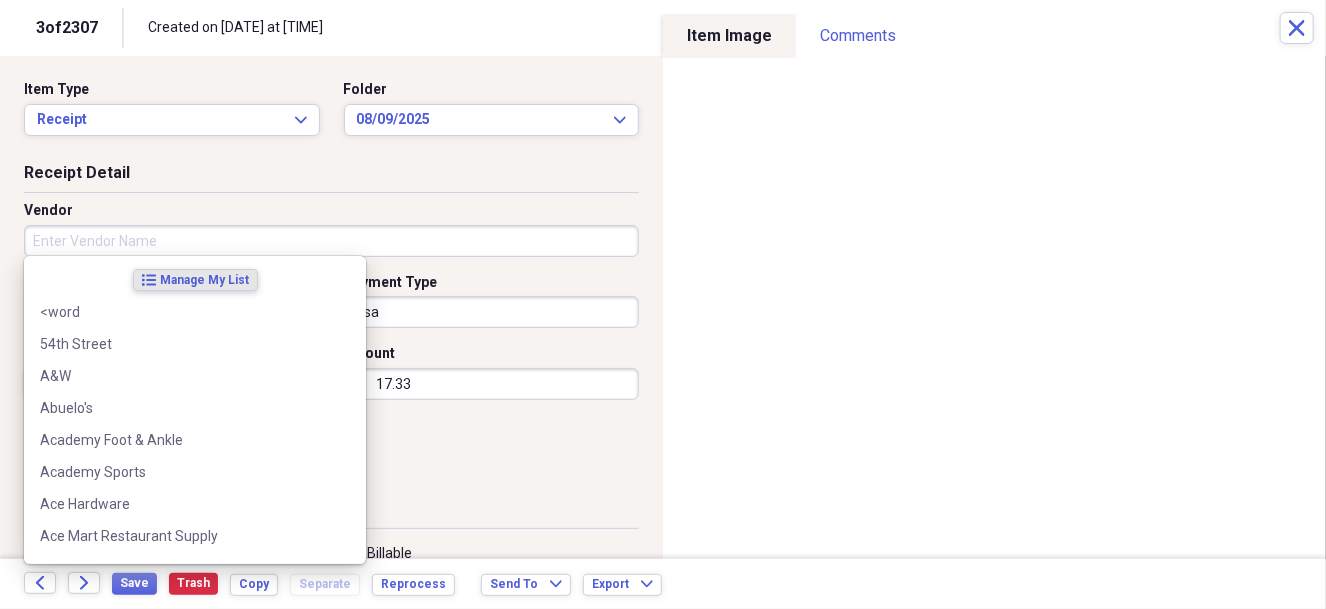 click on "Vendor" at bounding box center [331, 241] 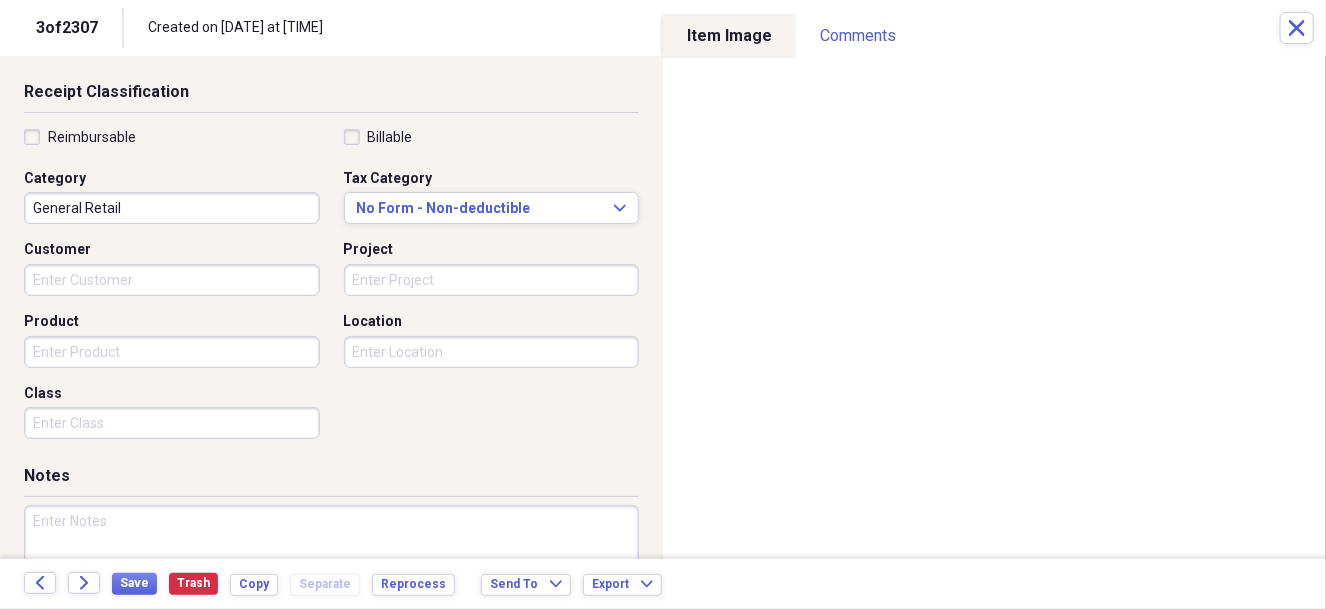 scroll, scrollTop: 499, scrollLeft: 0, axis: vertical 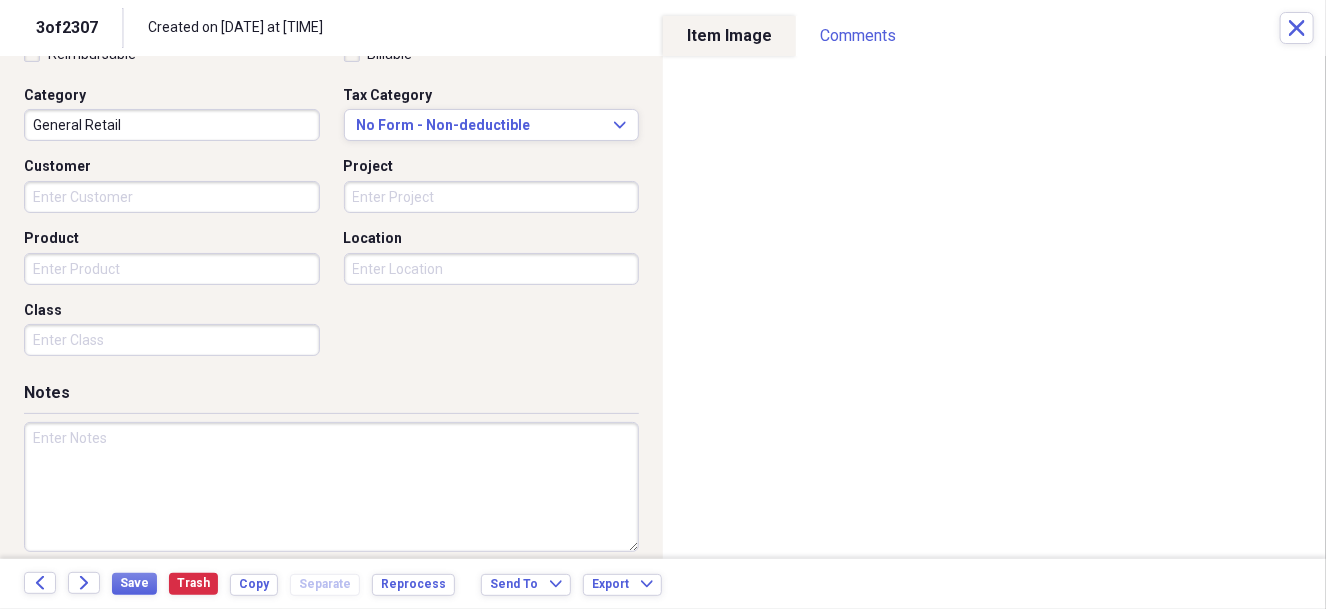 type on "Lee's Tailor" 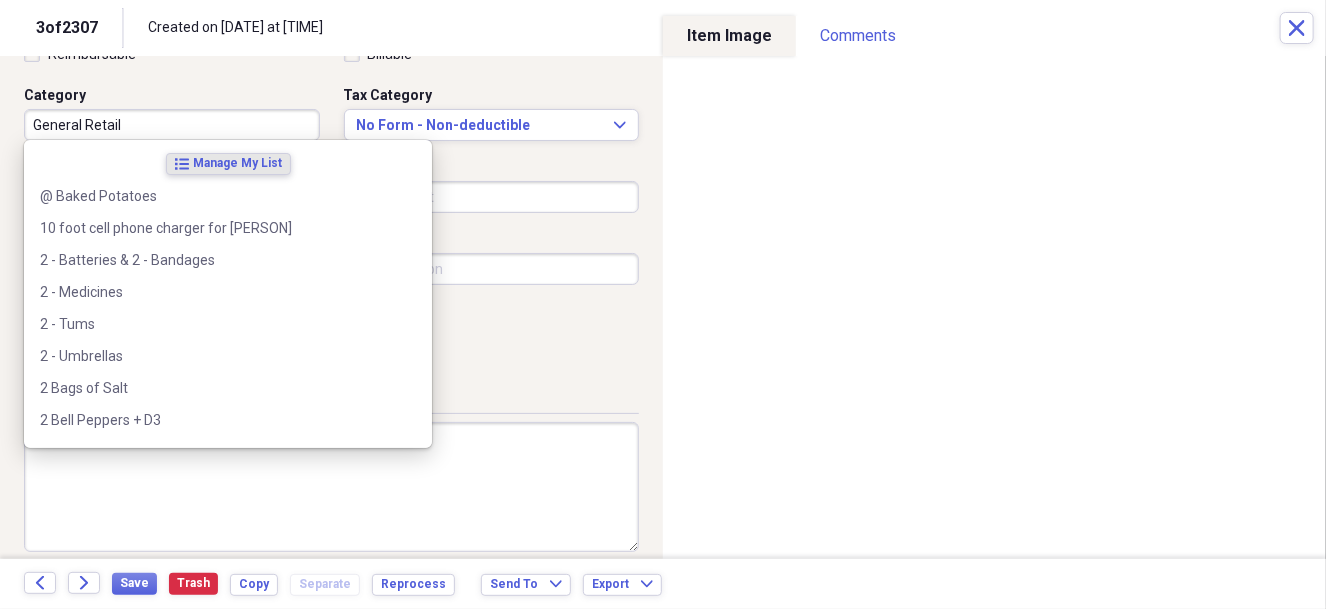 click on "General Retail" at bounding box center (172, 125) 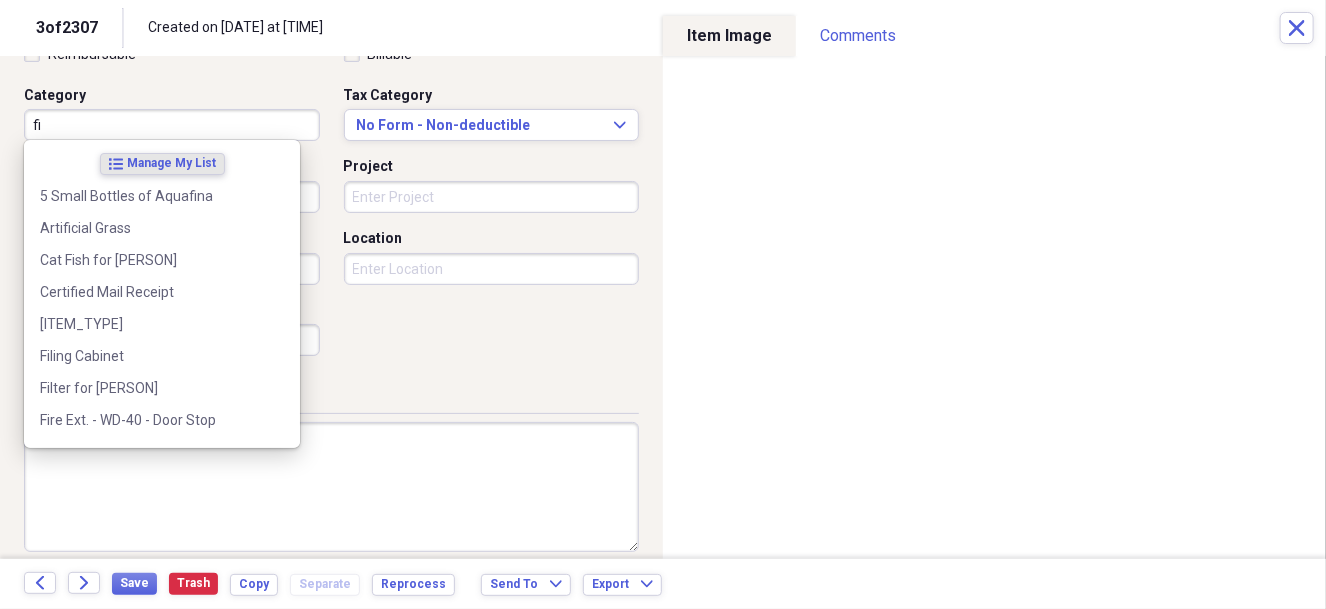 type on "f" 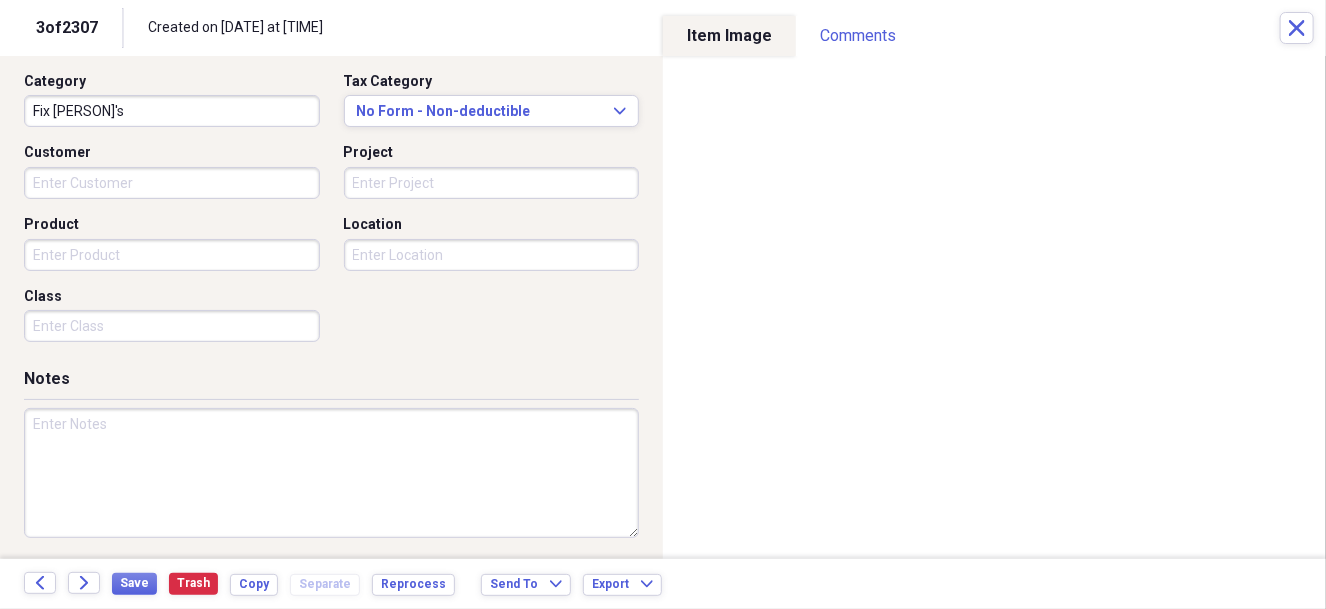scroll, scrollTop: 515, scrollLeft: 0, axis: vertical 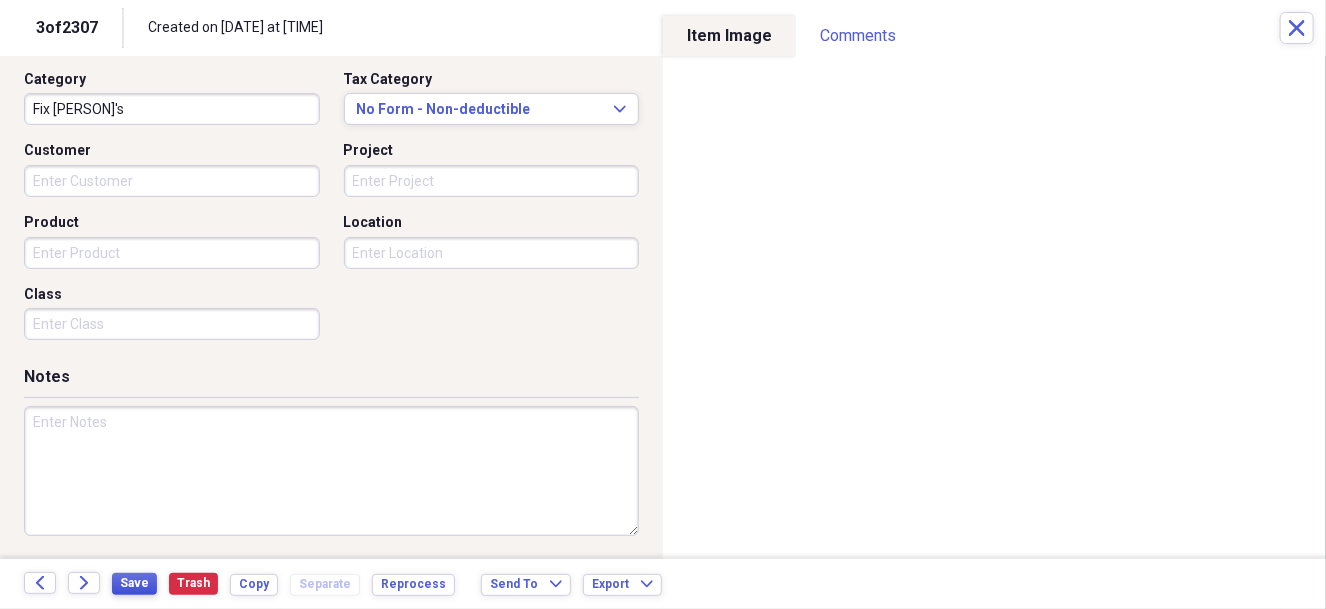 type on "Fix [PERSON]'s" 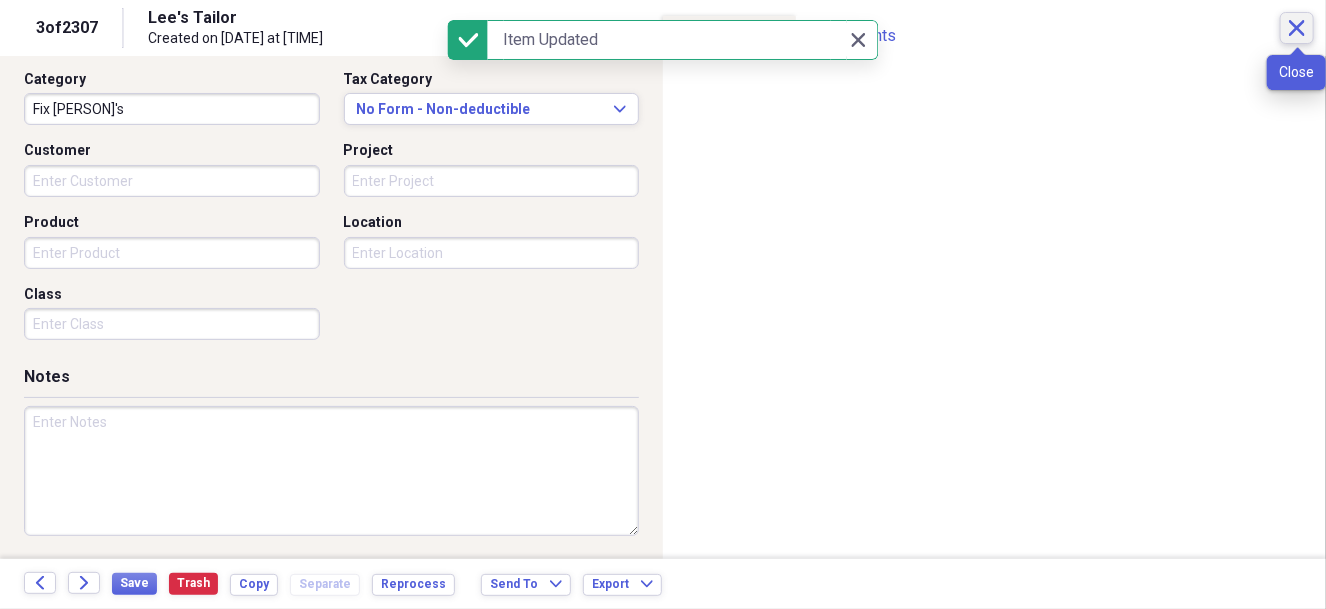 click on "Close" 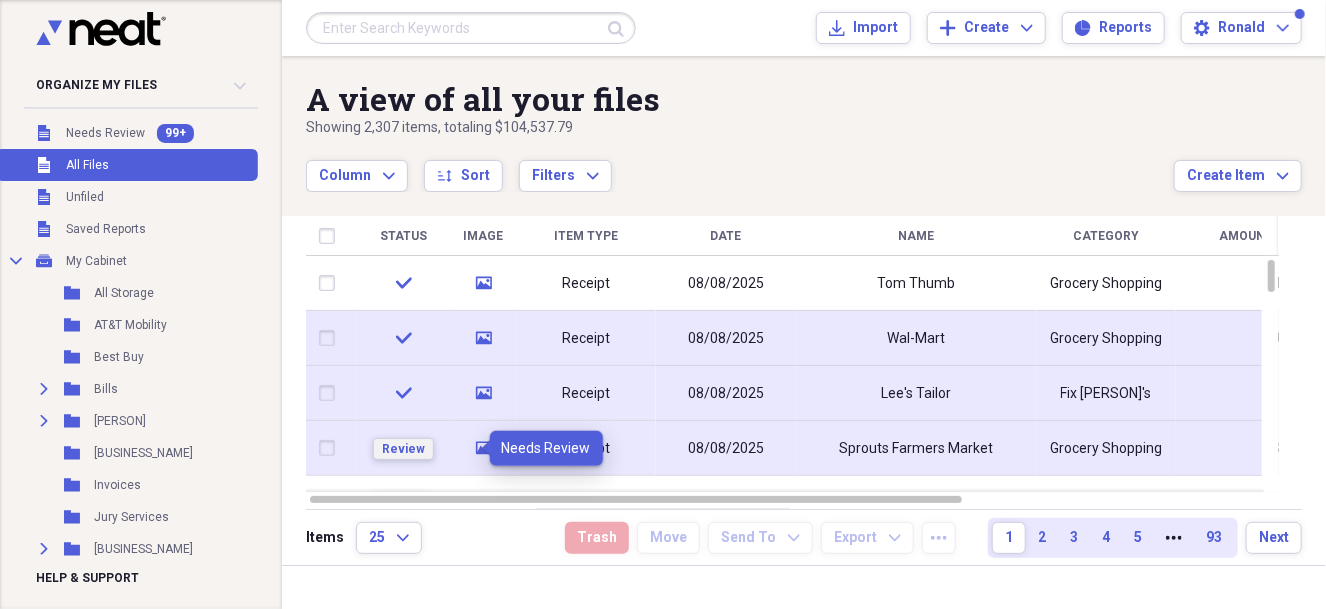 click on "Review" at bounding box center [403, 449] 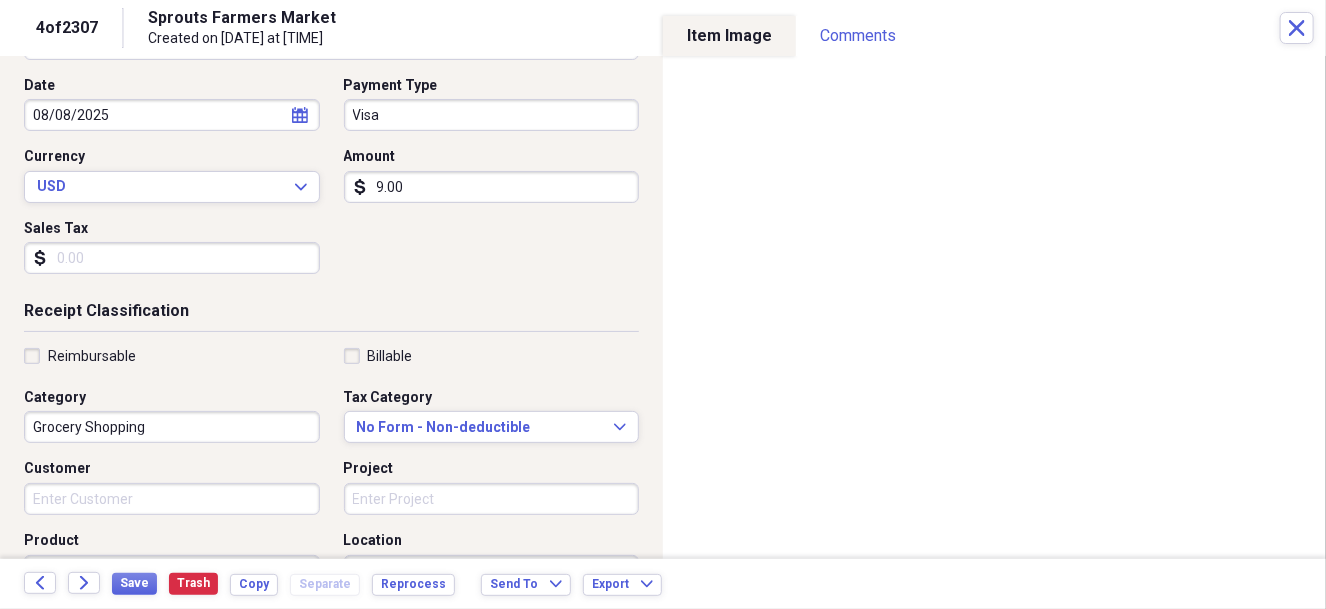 scroll, scrollTop: 333, scrollLeft: 0, axis: vertical 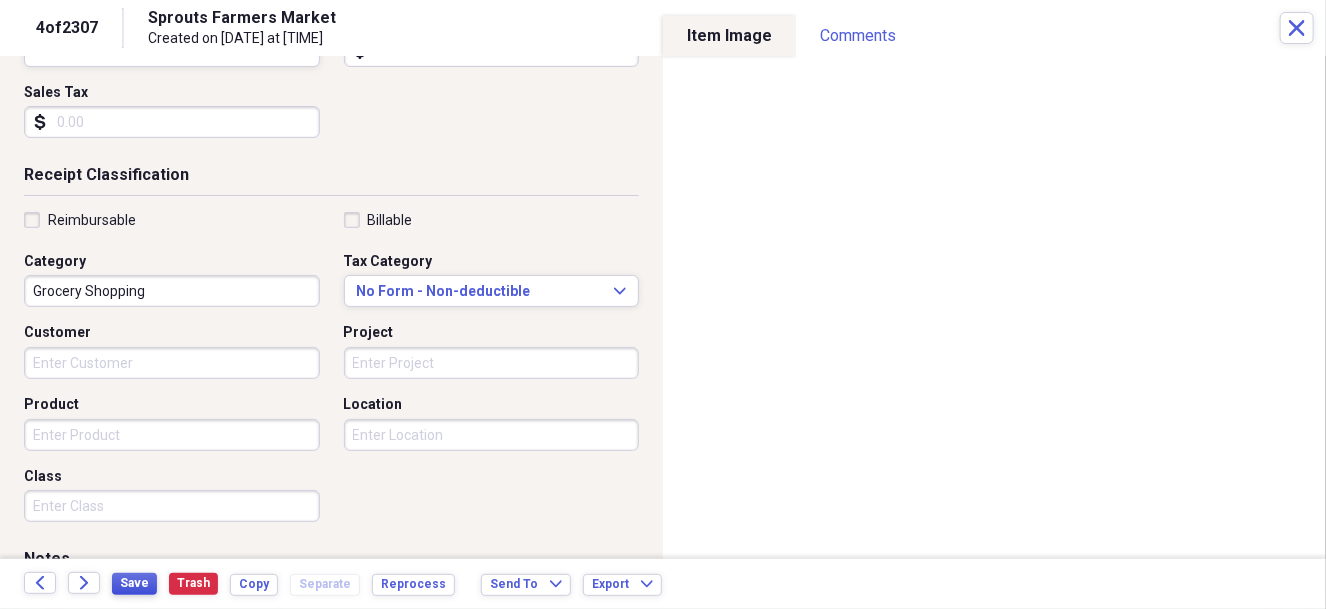 click on "Save" at bounding box center (134, 583) 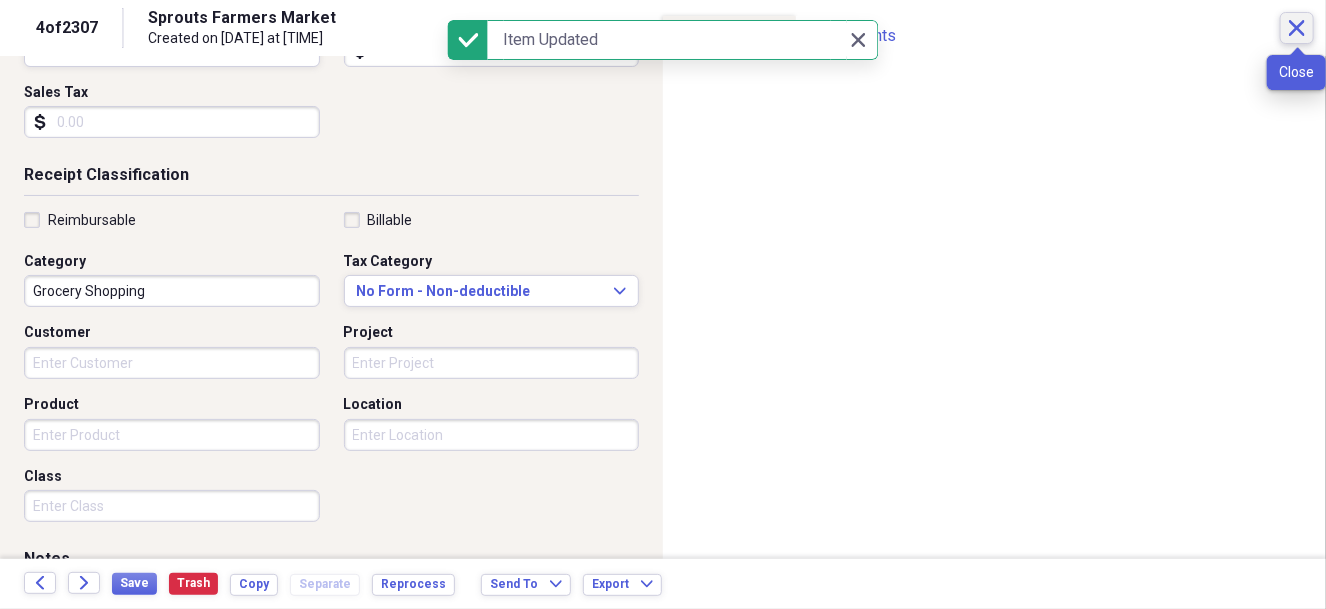 click on "Close" at bounding box center [1297, 28] 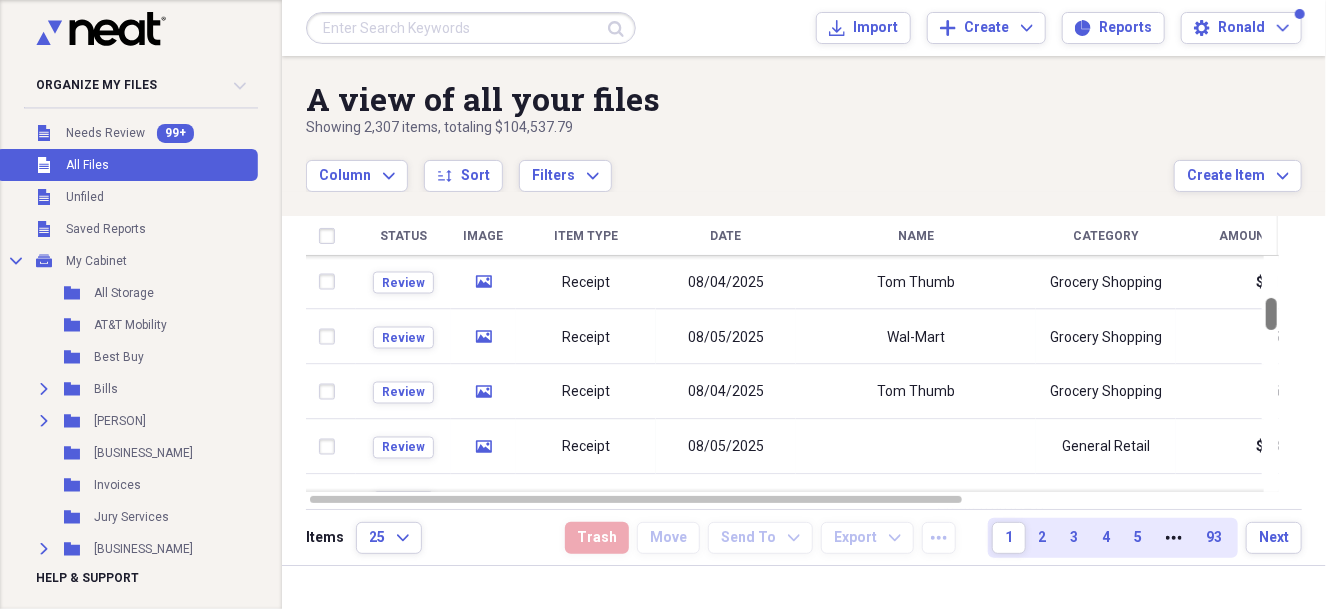 drag, startPoint x: 1317, startPoint y: 282, endPoint x: 1316, endPoint y: 320, distance: 38.013157 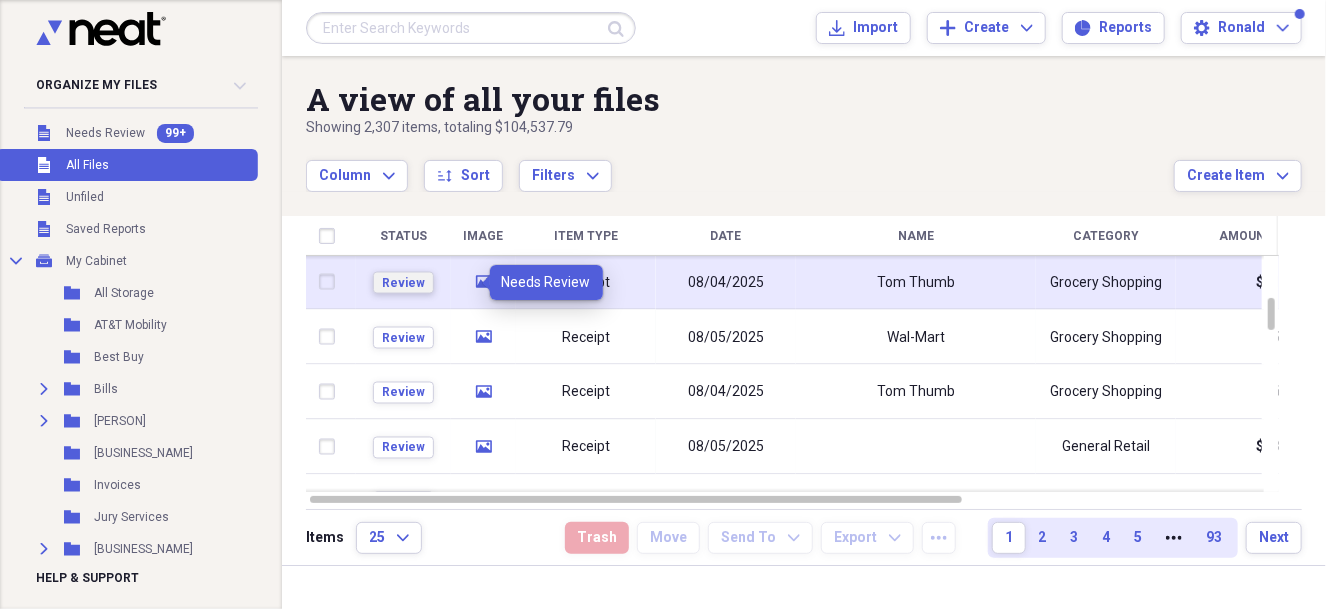 click on "Review" at bounding box center [403, 282] 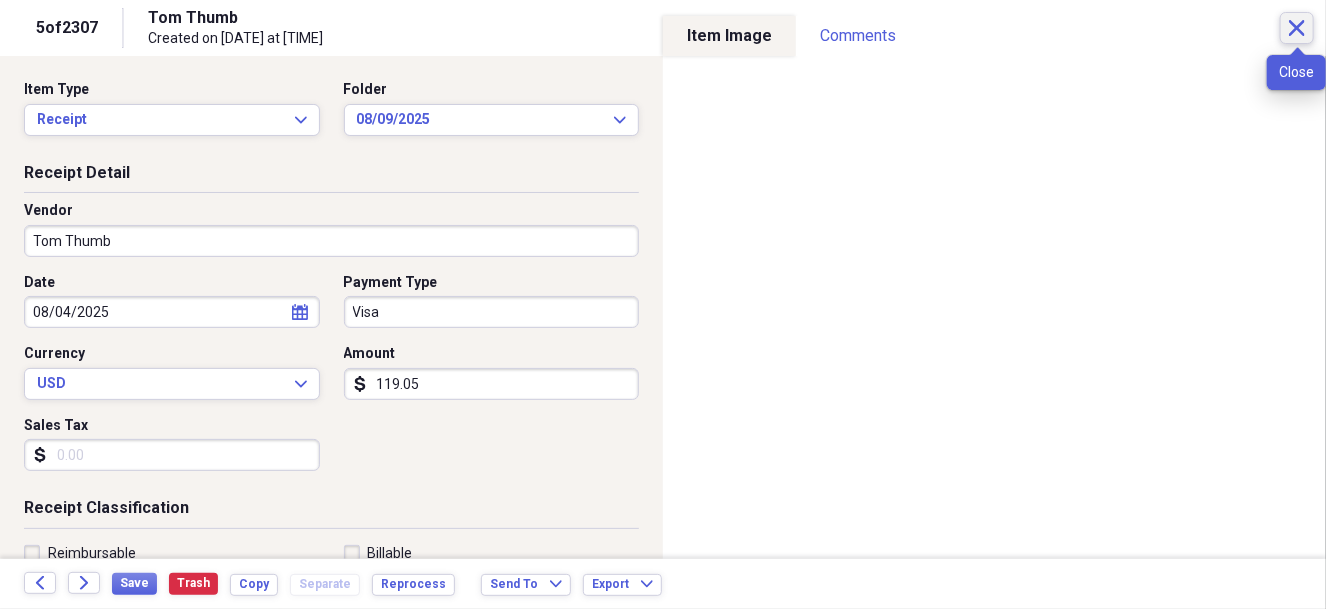 click on "Close" 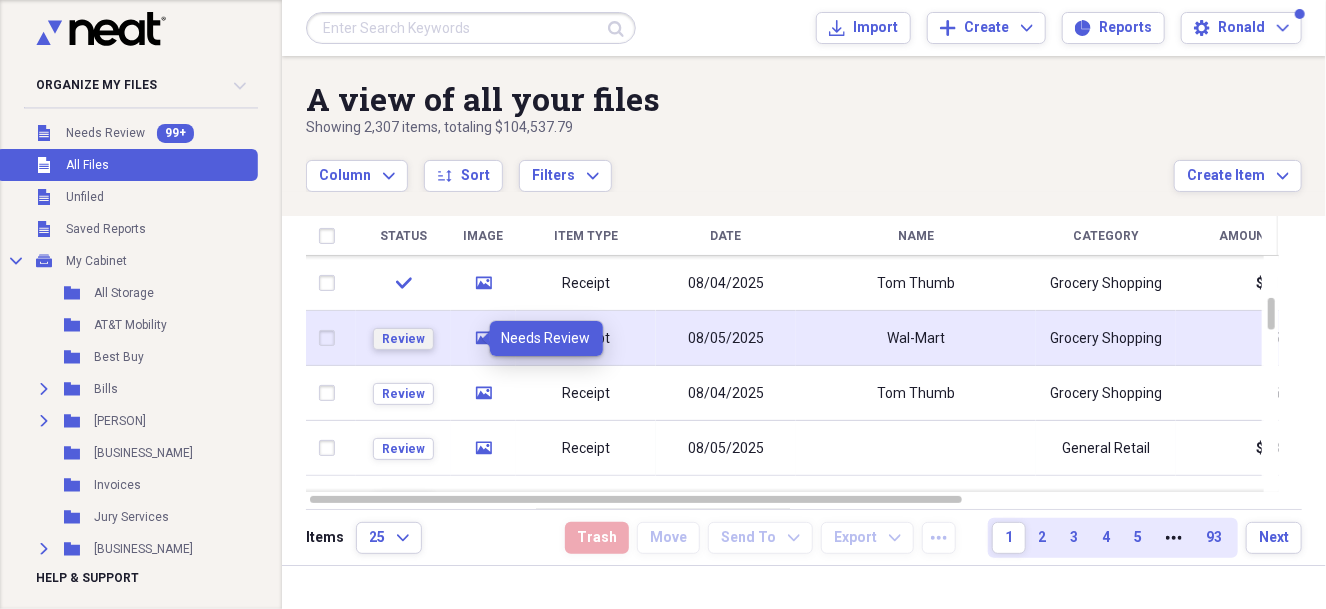 click on "Review" at bounding box center [403, 339] 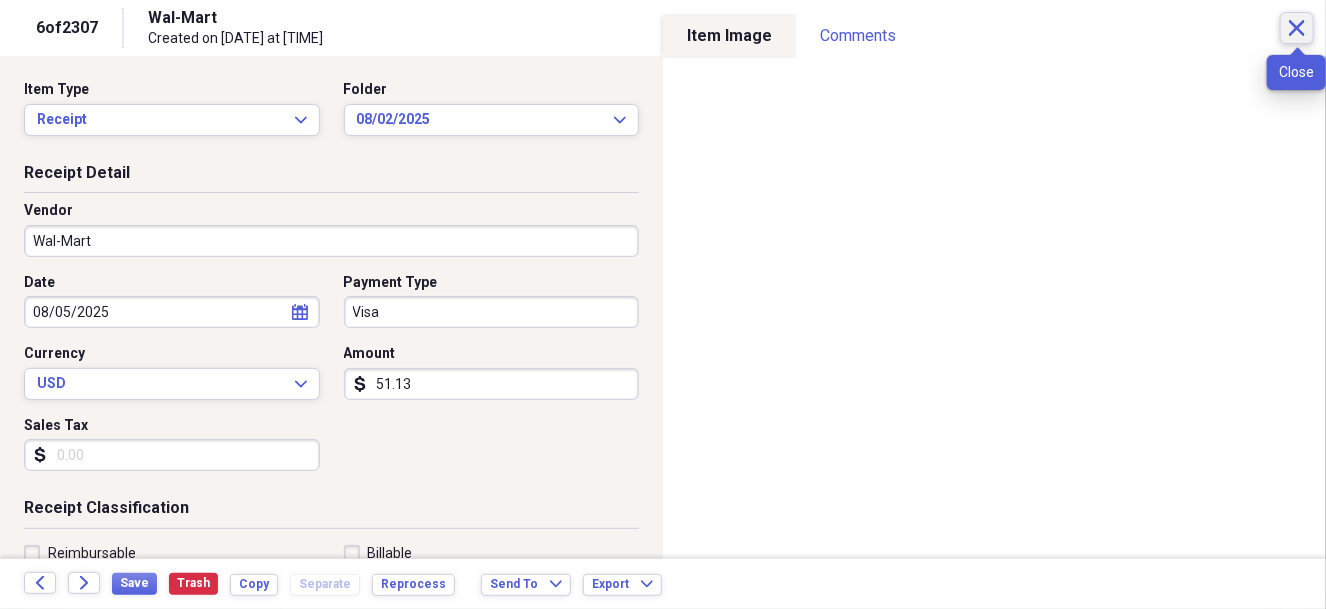 click on "Close" 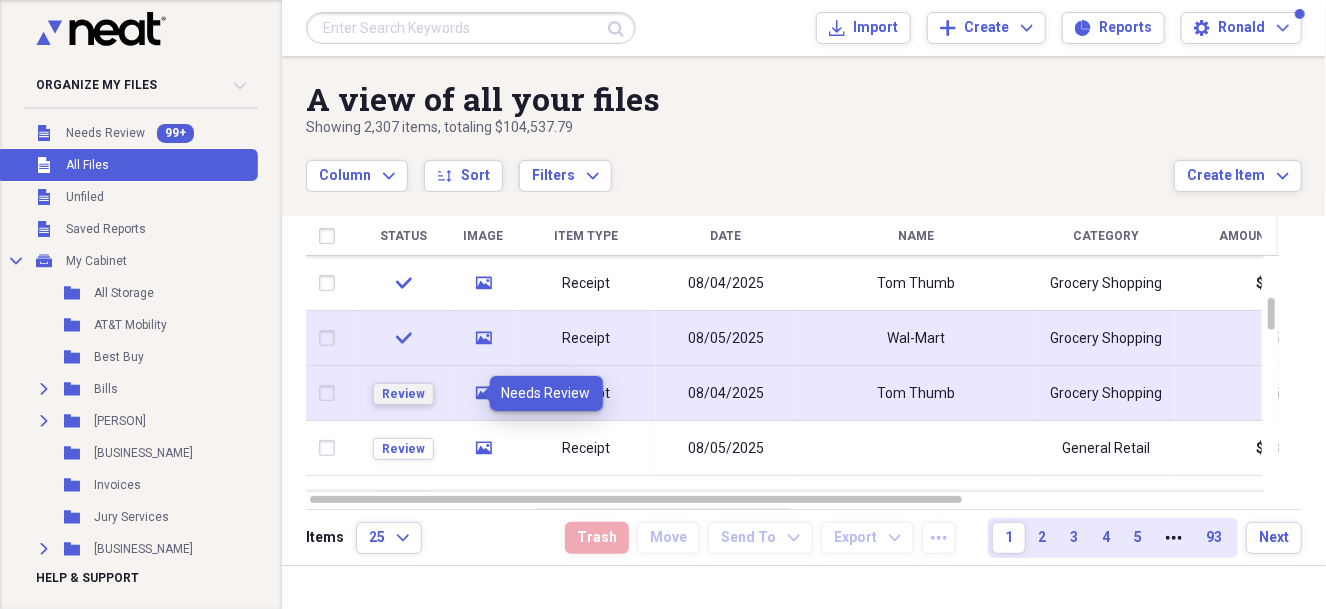click on "Review" at bounding box center [403, 394] 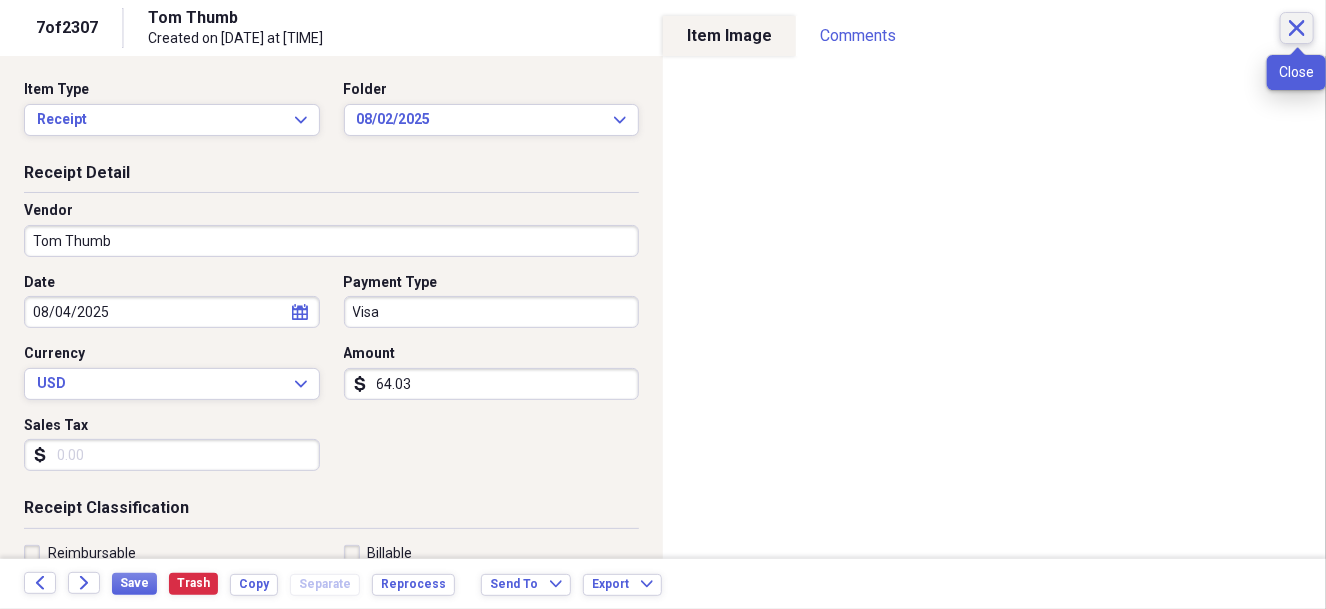 click on "Close" 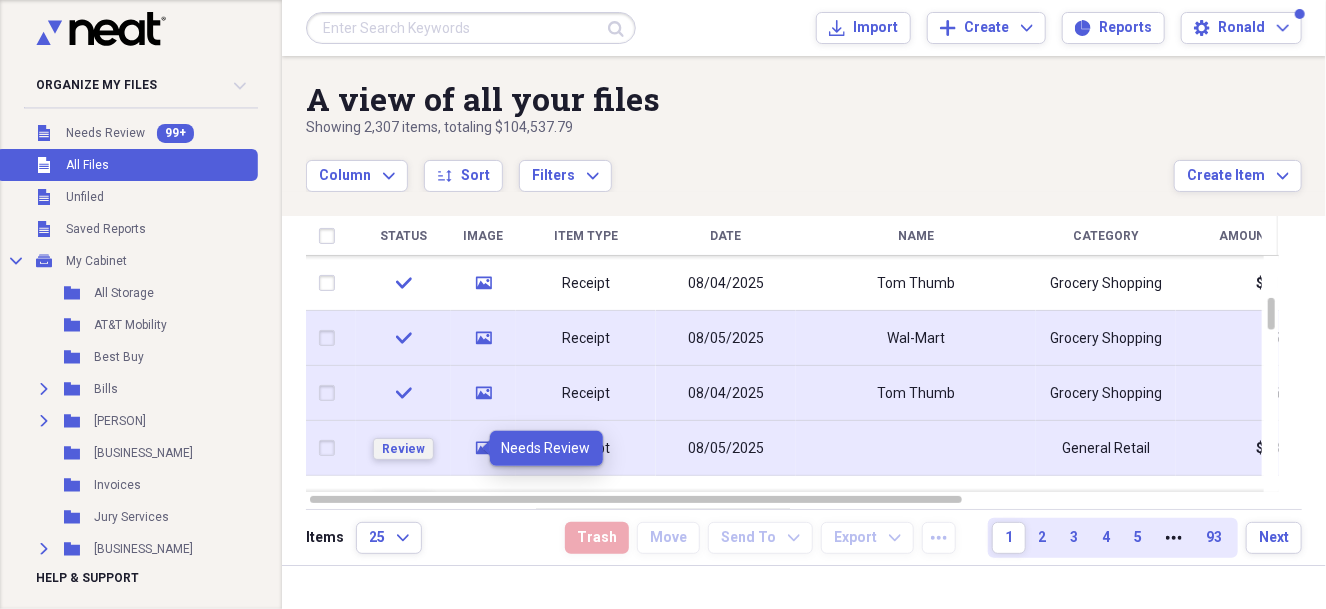 click on "Review" at bounding box center [403, 449] 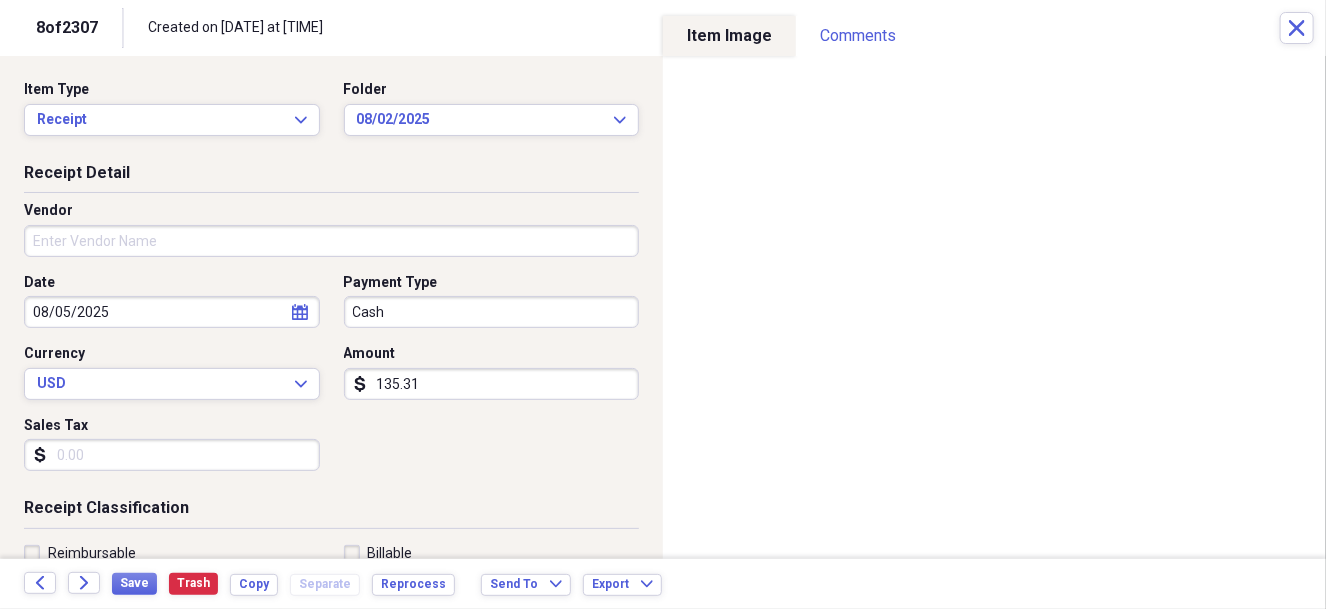 click on "Sales Tax" at bounding box center (172, 455) 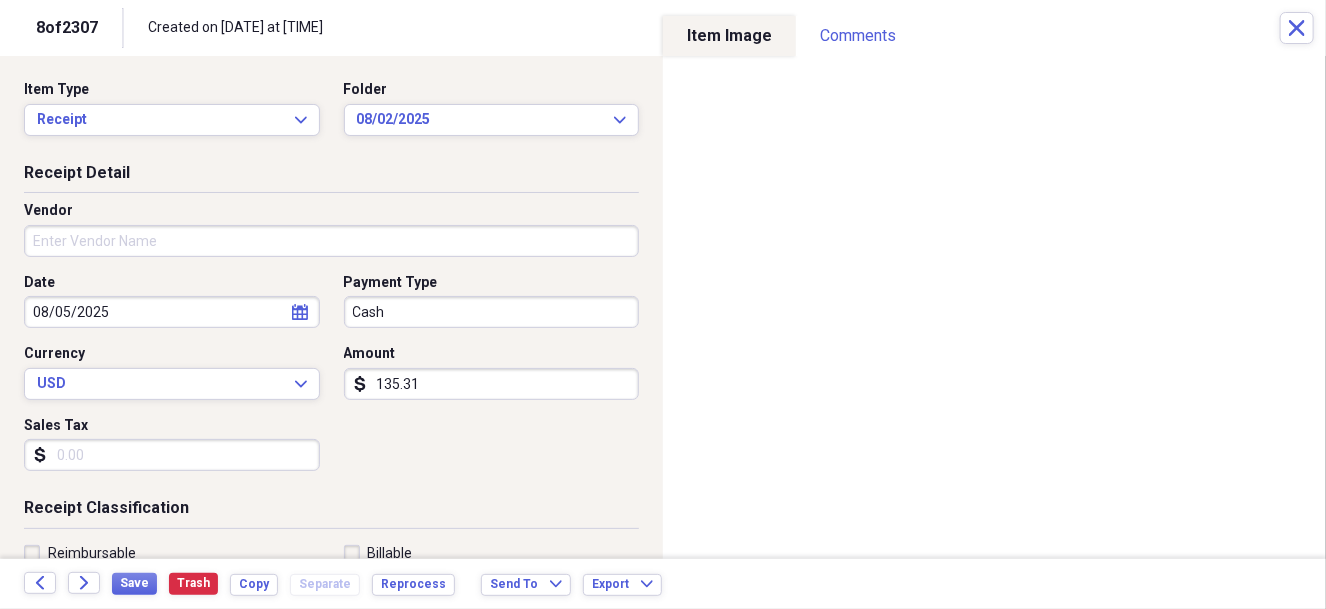 type 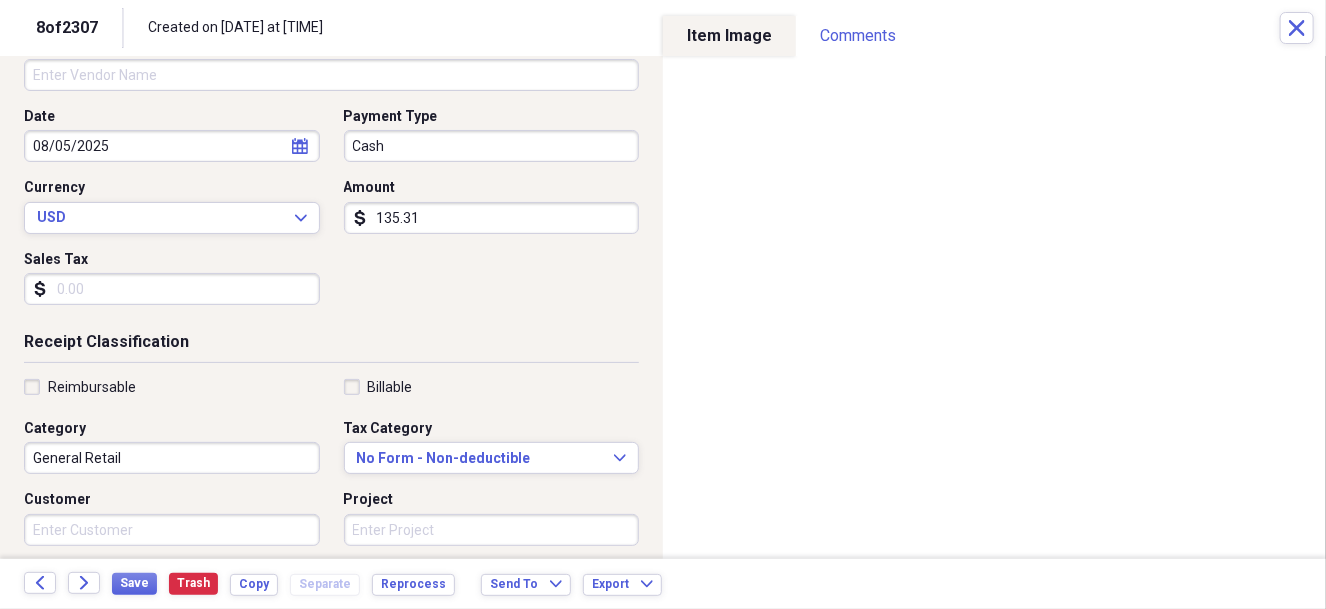 scroll, scrollTop: 0, scrollLeft: 0, axis: both 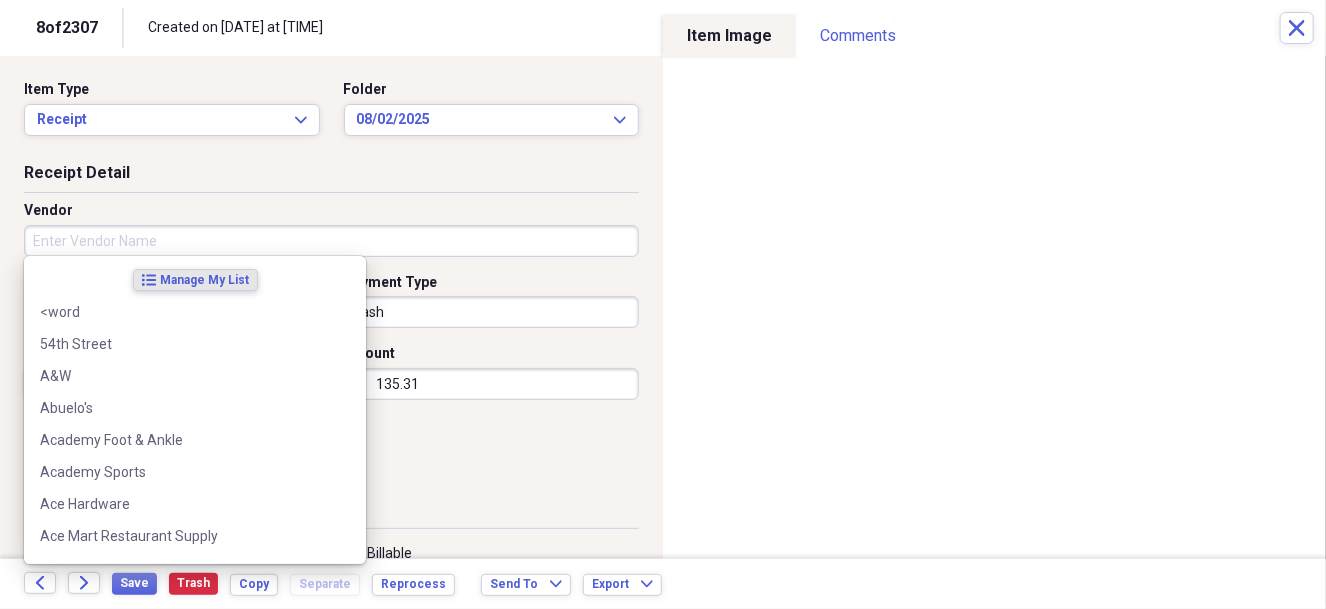 click on "Vendor" at bounding box center (331, 241) 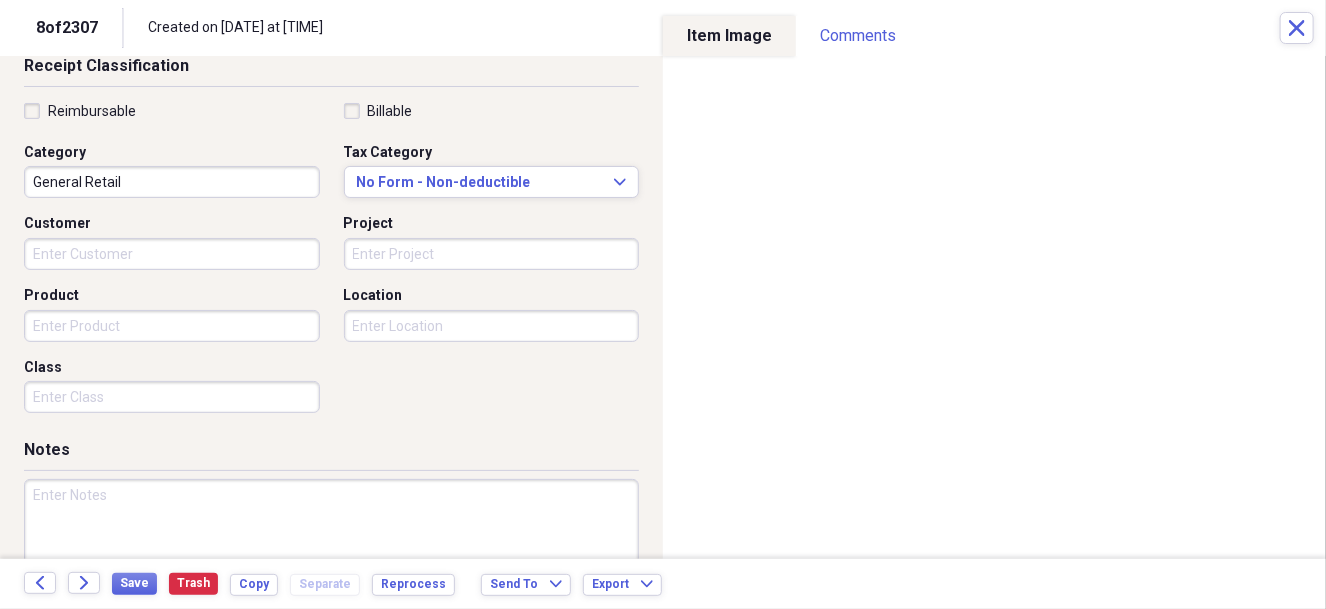 scroll, scrollTop: 499, scrollLeft: 0, axis: vertical 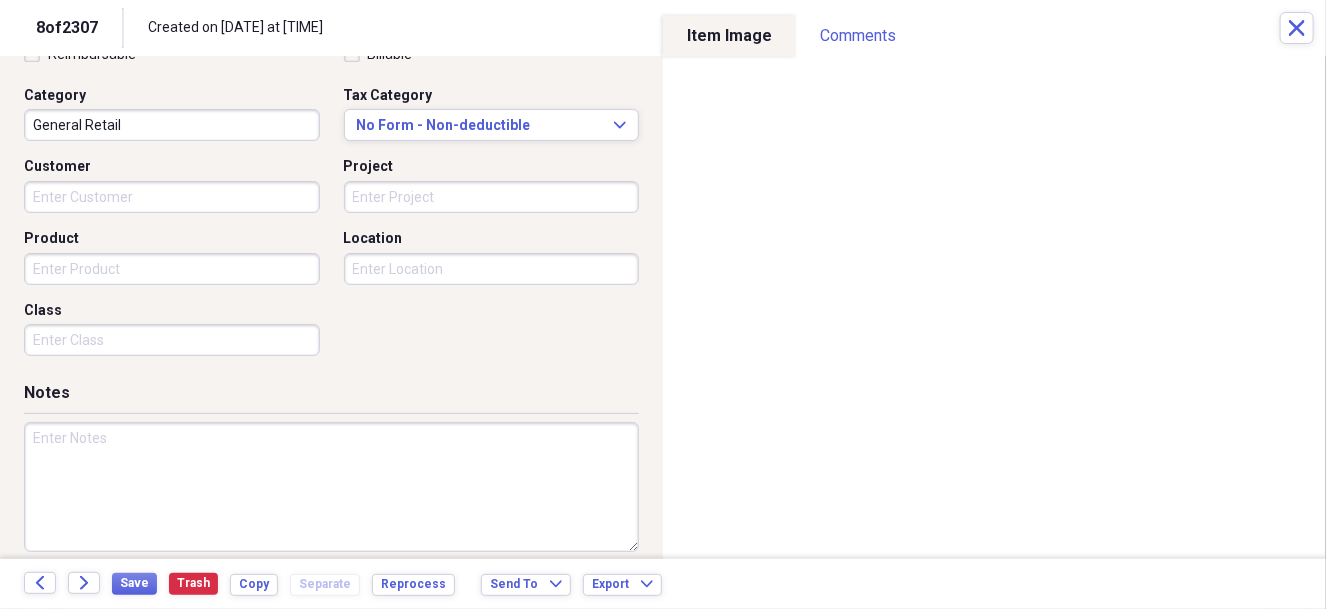 type on "Odoo" 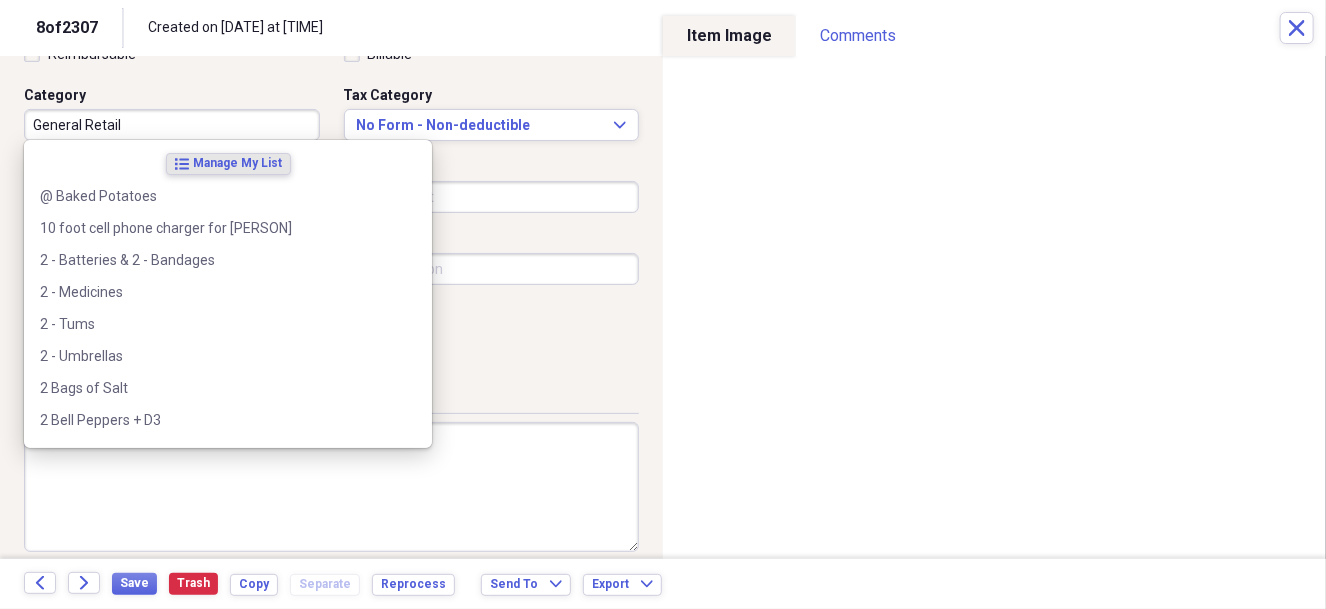 click on "General Retail" at bounding box center [172, 125] 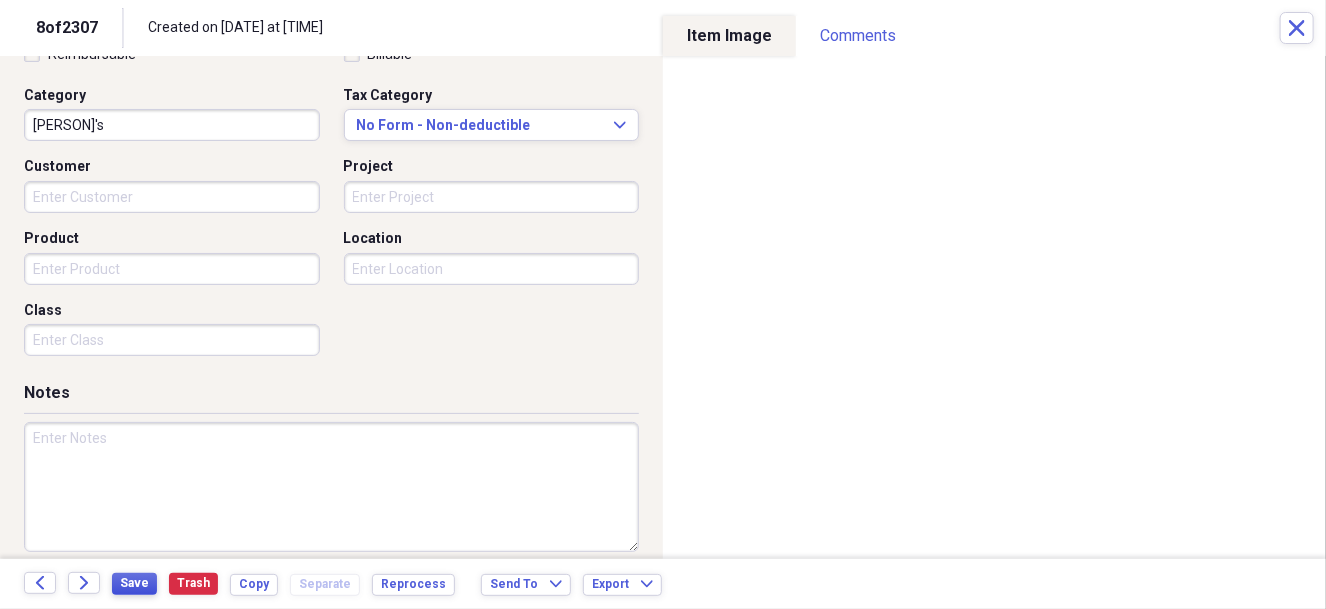 type on "[PERSON]'s" 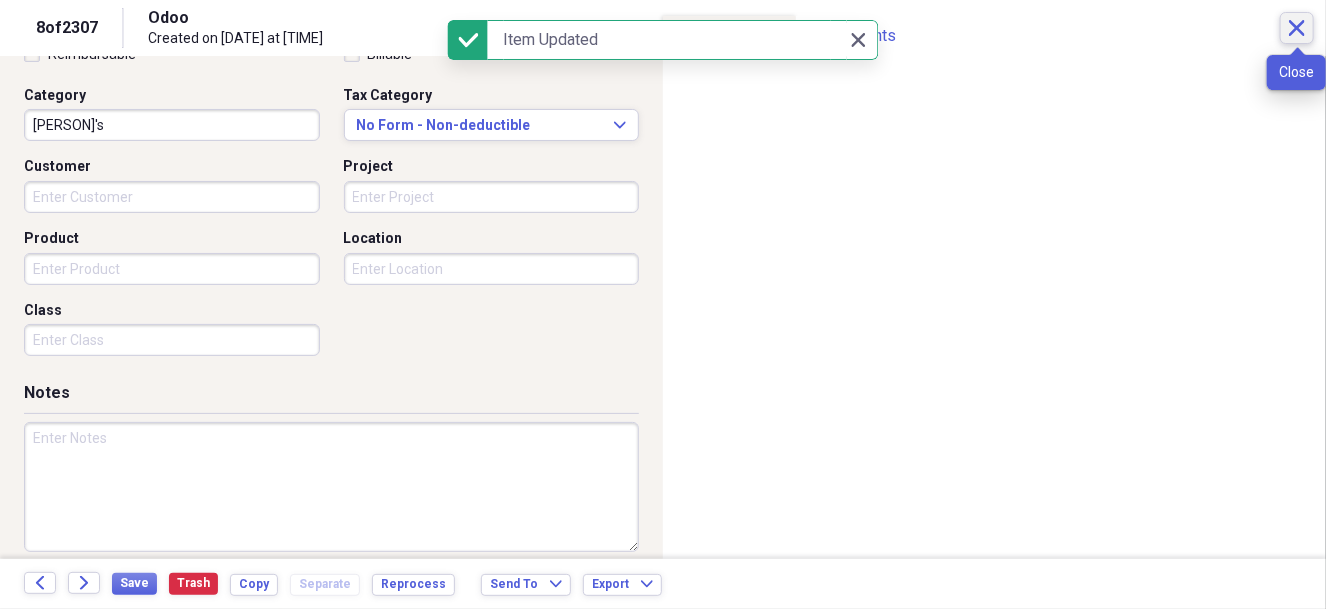 click on "Close" 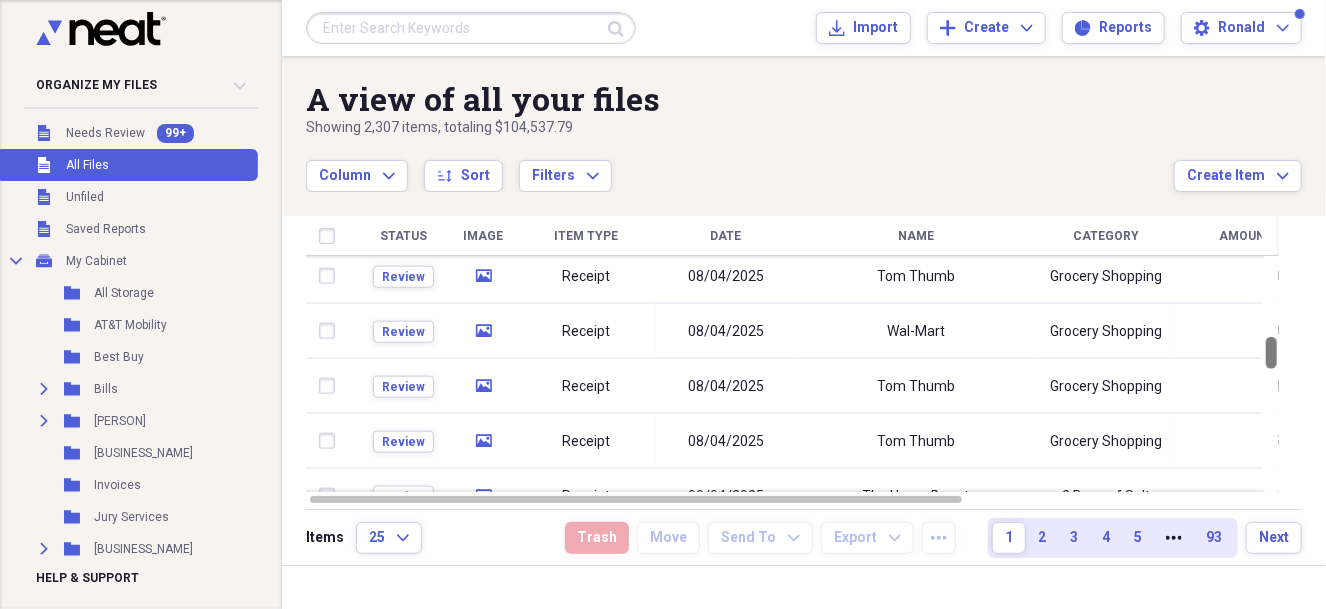 drag, startPoint x: 1316, startPoint y: 314, endPoint x: 1317, endPoint y: 353, distance: 39.012817 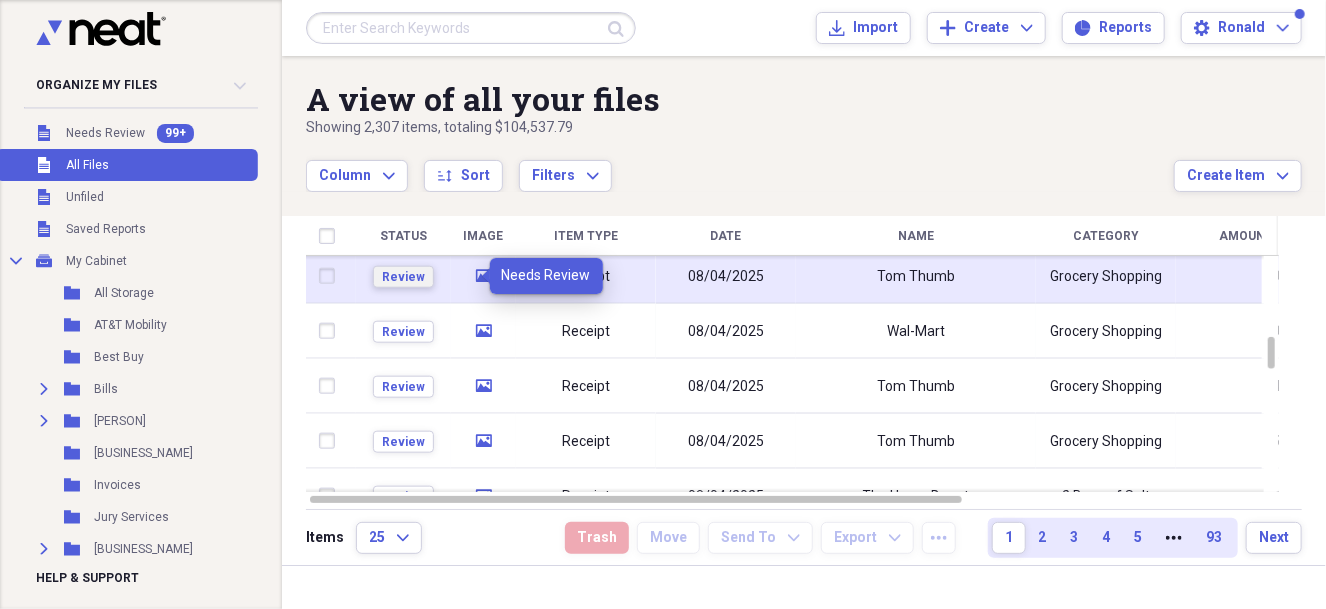 click on "Review" at bounding box center [403, 277] 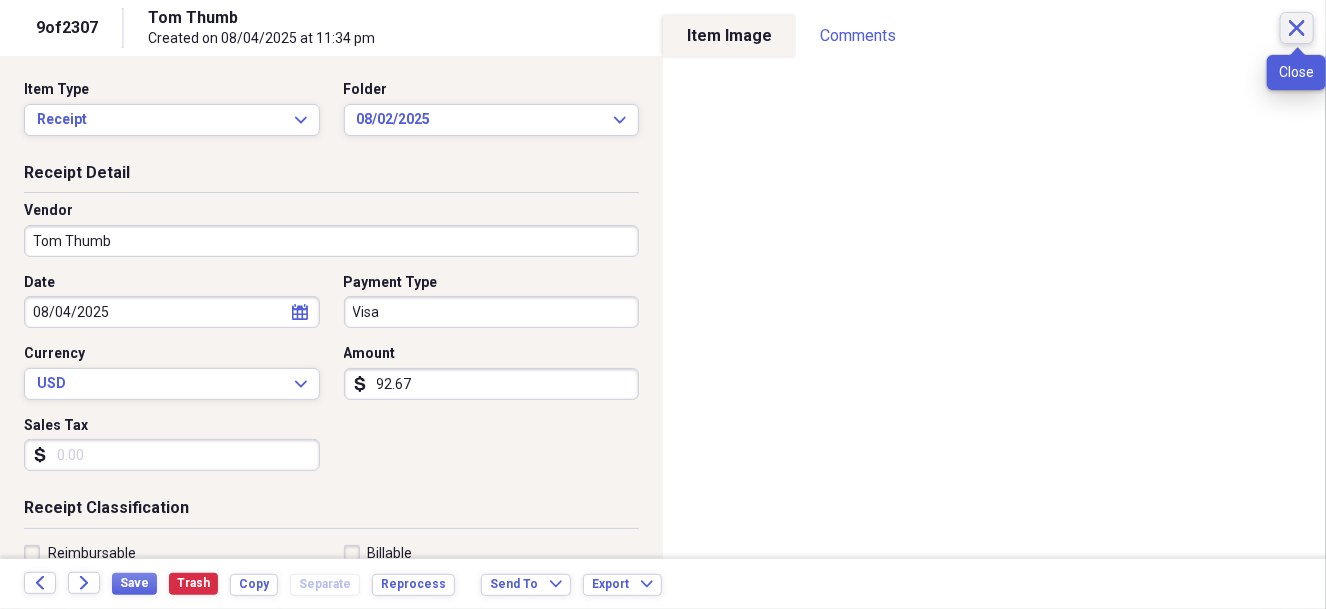 click 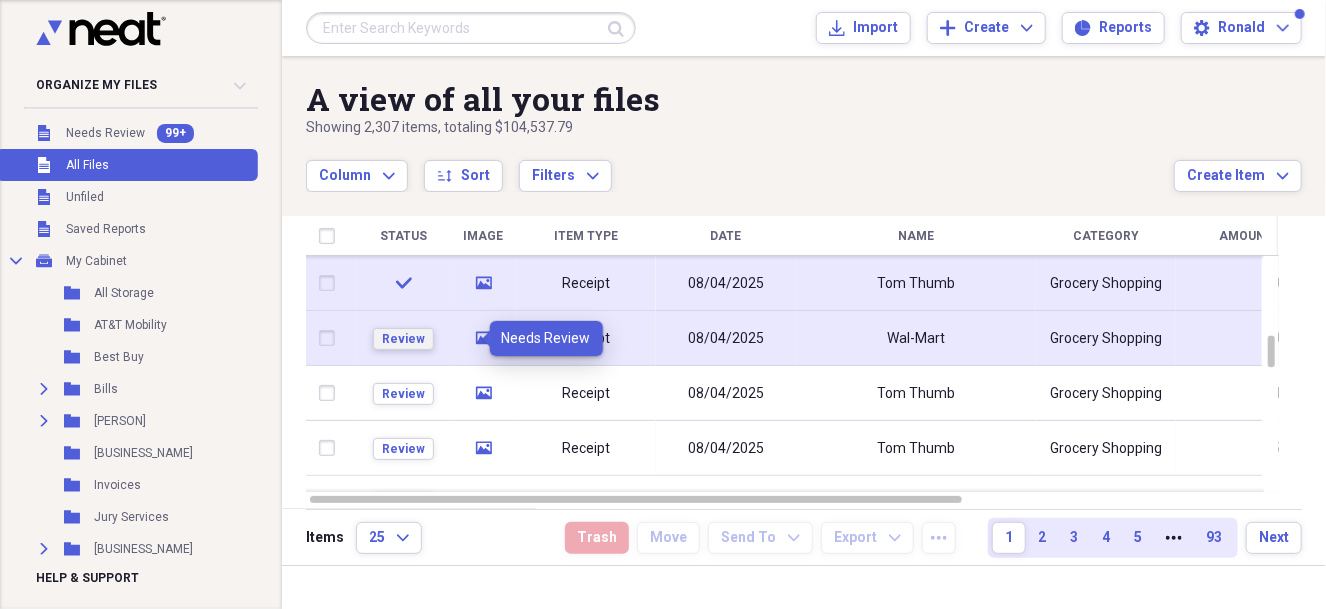 click on "Review" at bounding box center [403, 339] 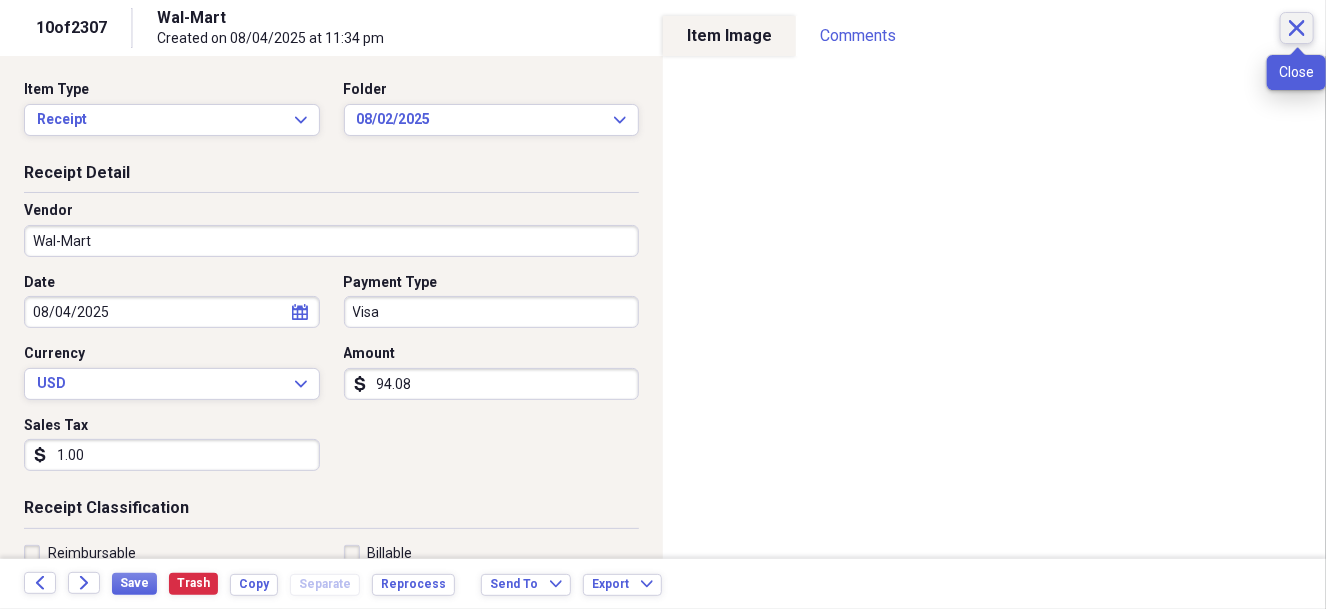 click 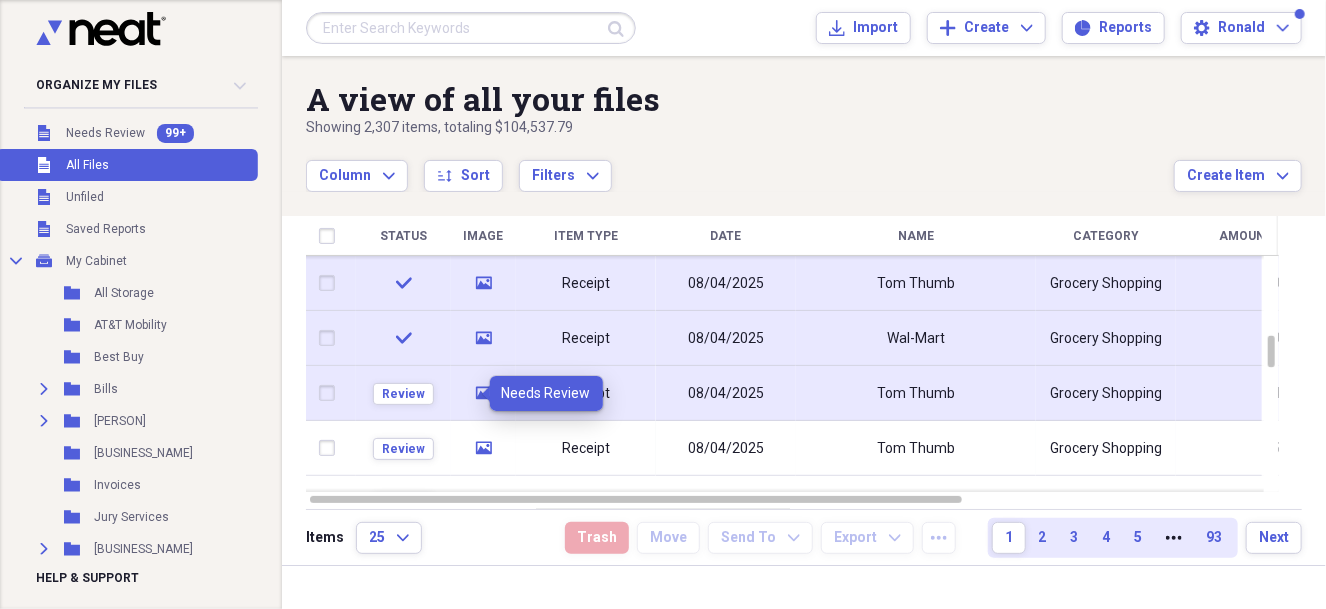 click on "Review" at bounding box center (403, 393) 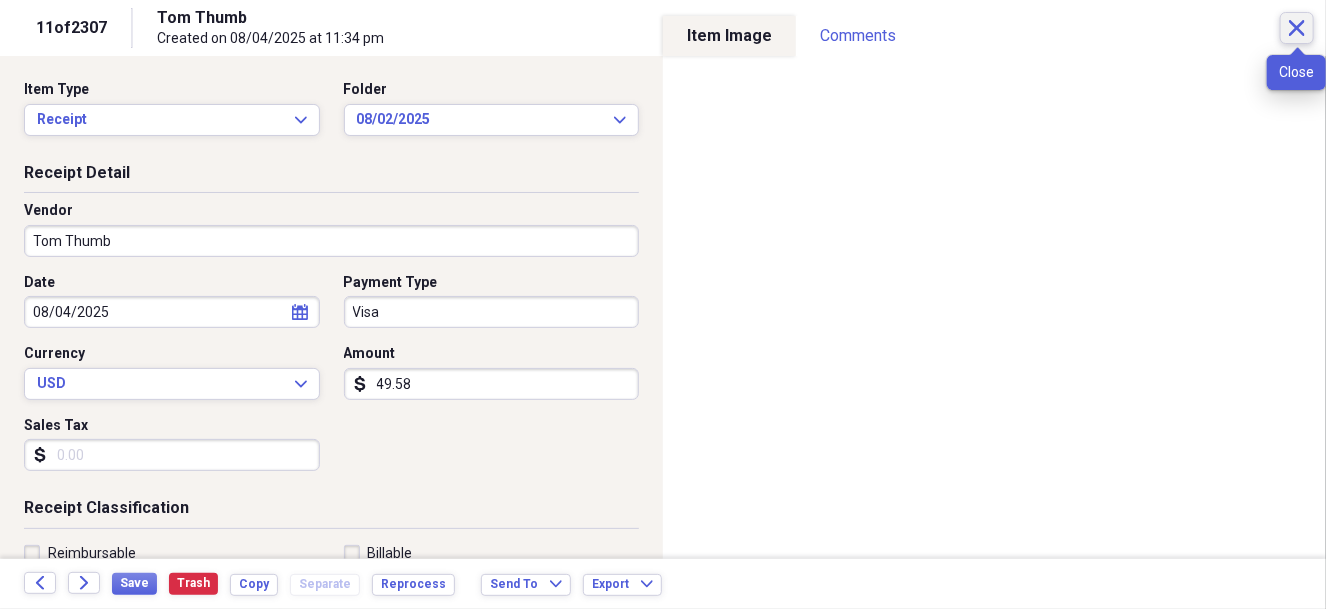 click 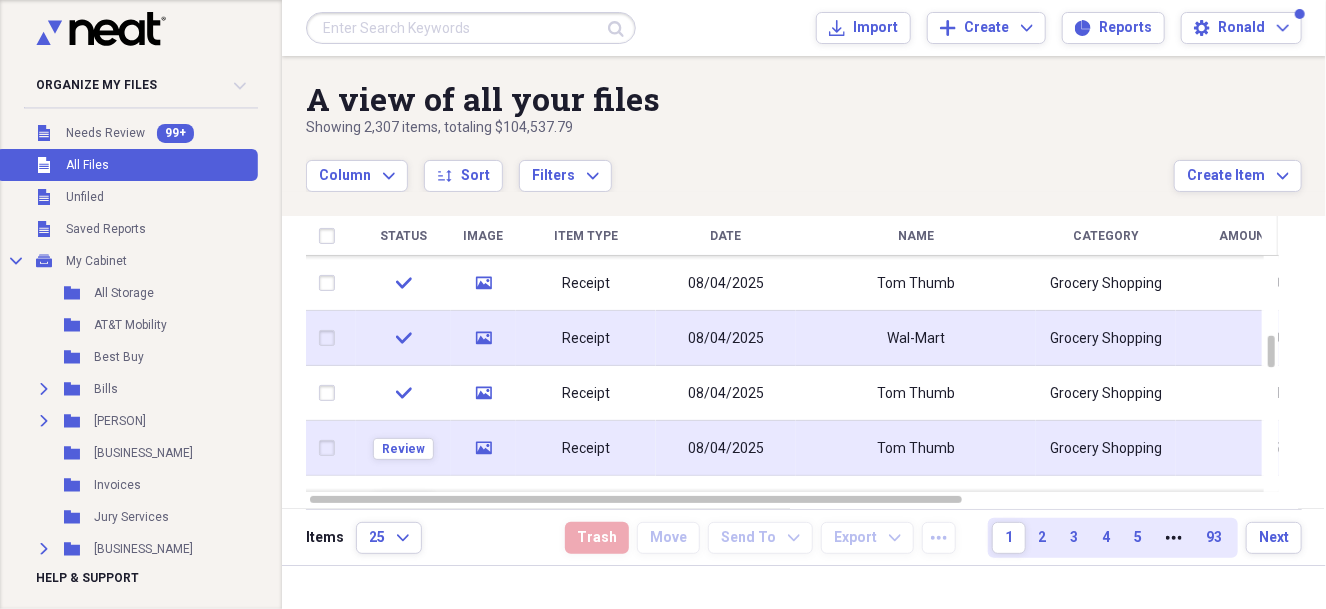 click on "Tom Thumb" at bounding box center (916, 449) 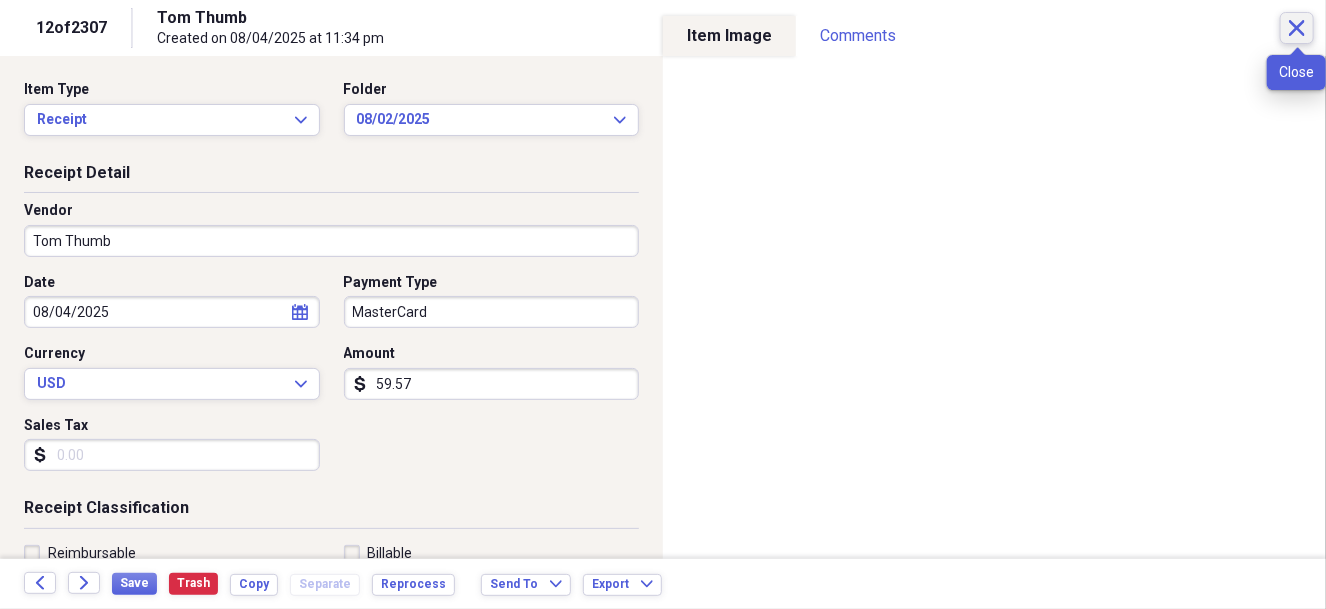 click on "Close" 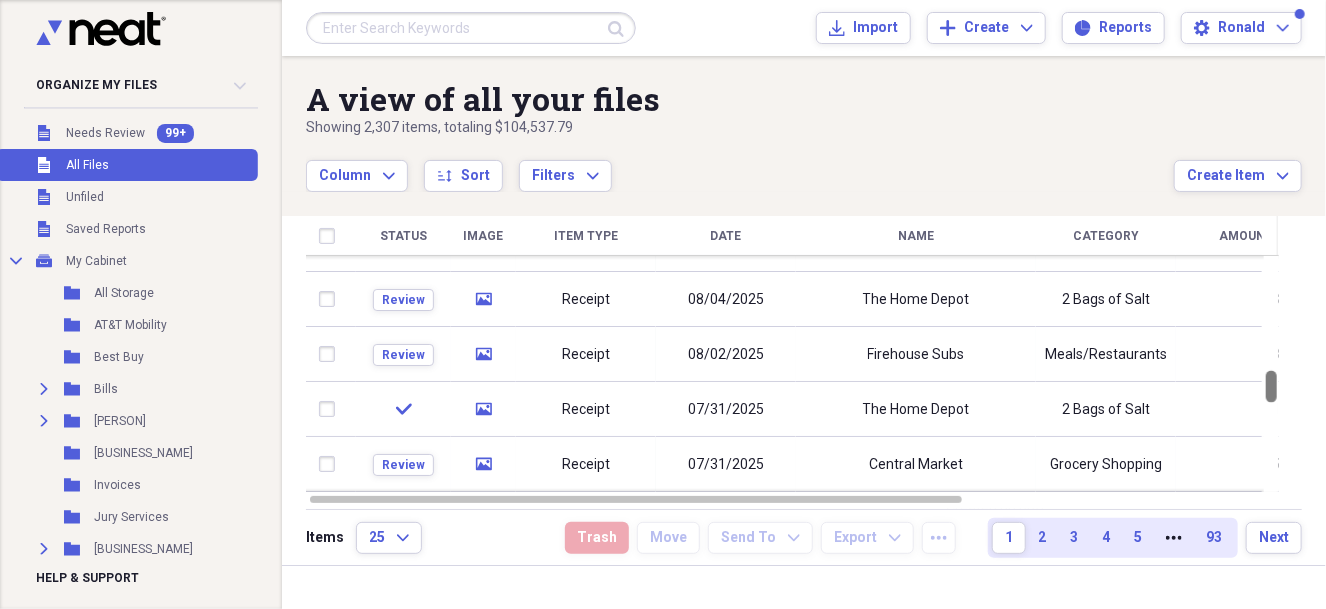 drag, startPoint x: 1318, startPoint y: 348, endPoint x: 1325, endPoint y: 382, distance: 34.713108 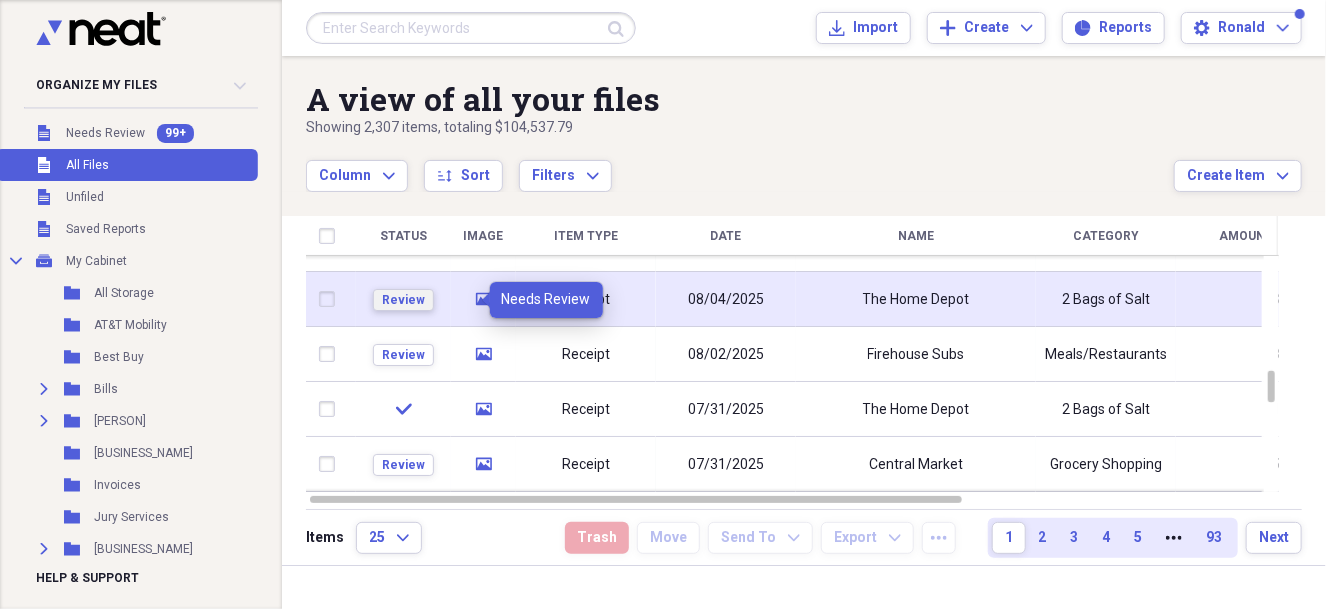 click on "Review" at bounding box center (403, 300) 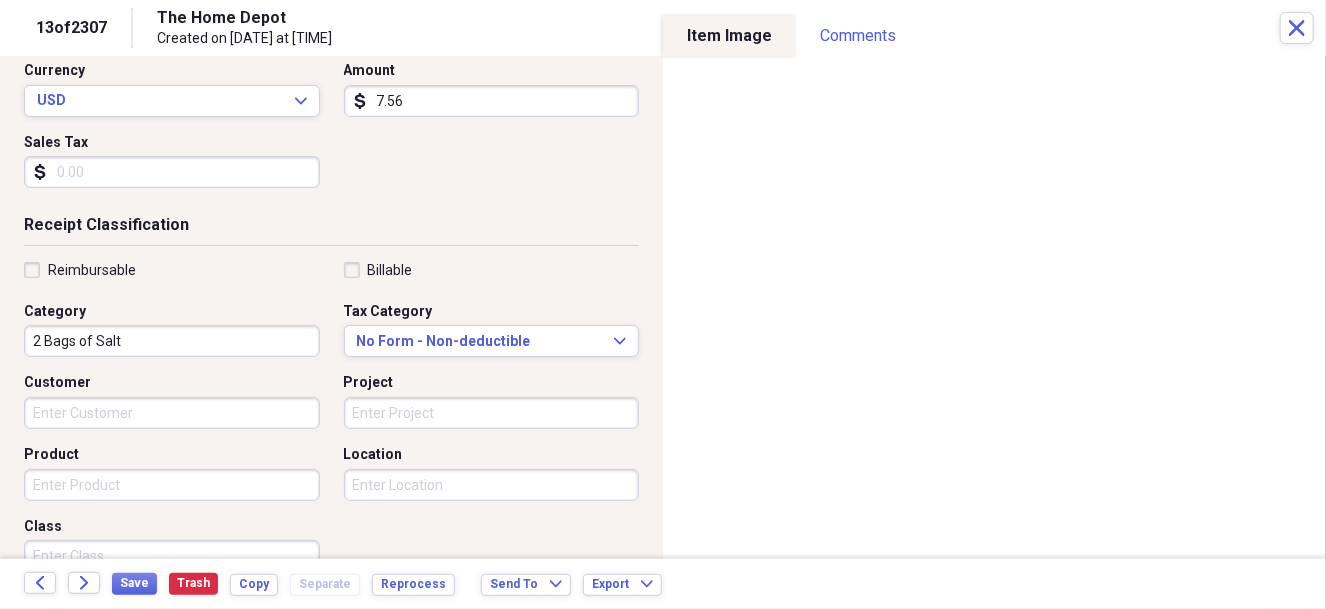 scroll, scrollTop: 499, scrollLeft: 0, axis: vertical 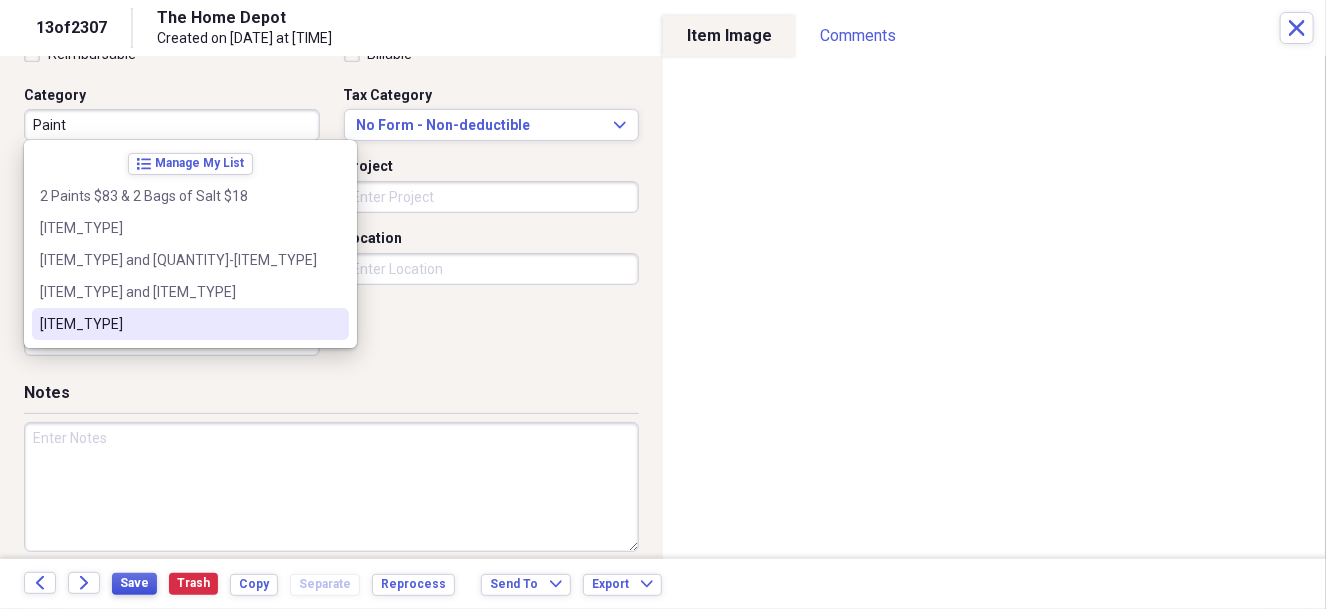 type on "Paint" 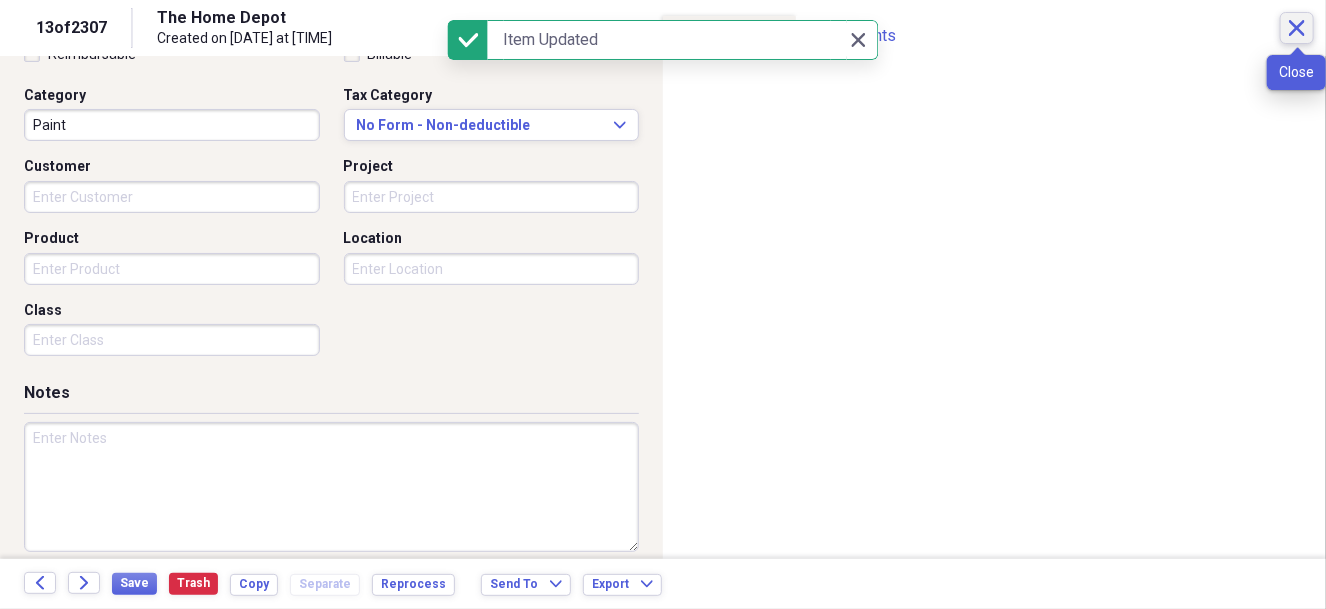 click on "Close" 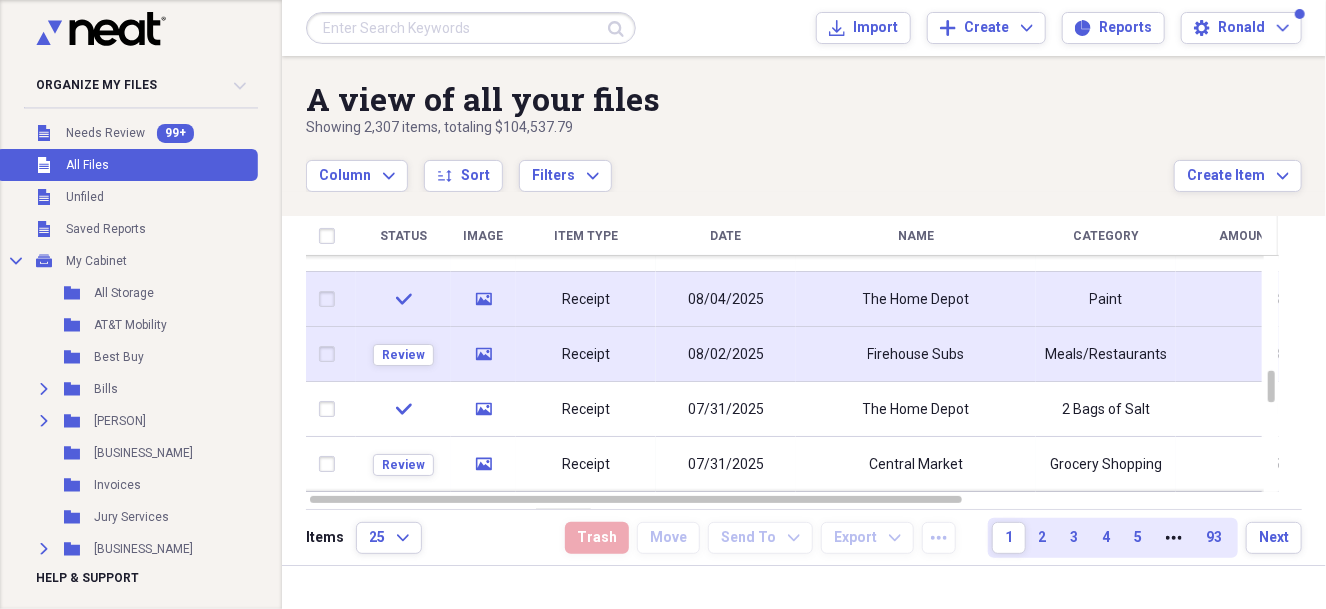 click on "Meals/Restaurants" at bounding box center [1106, 355] 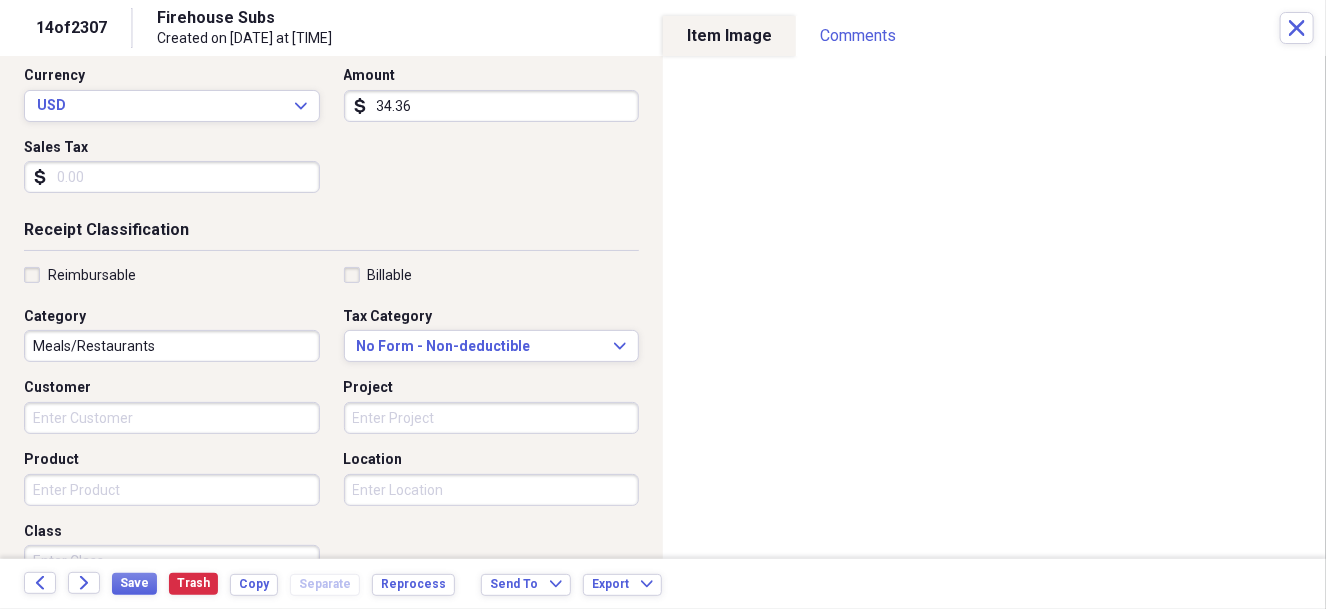 scroll, scrollTop: 333, scrollLeft: 0, axis: vertical 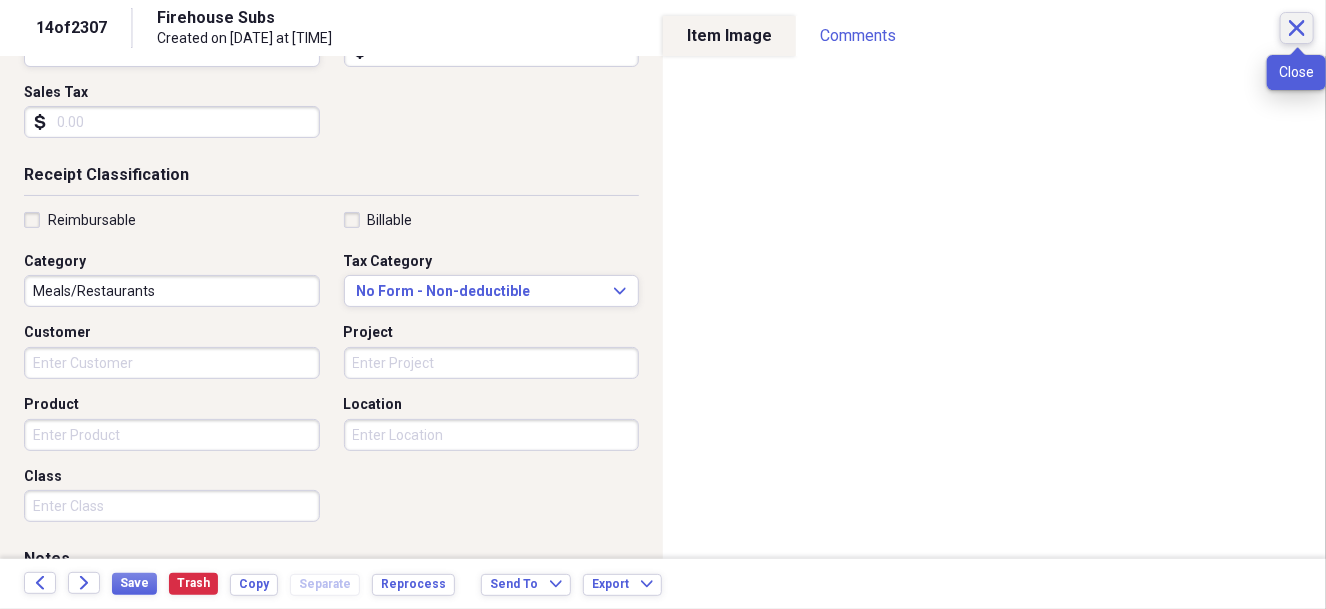 click on "Close" at bounding box center [1297, 28] 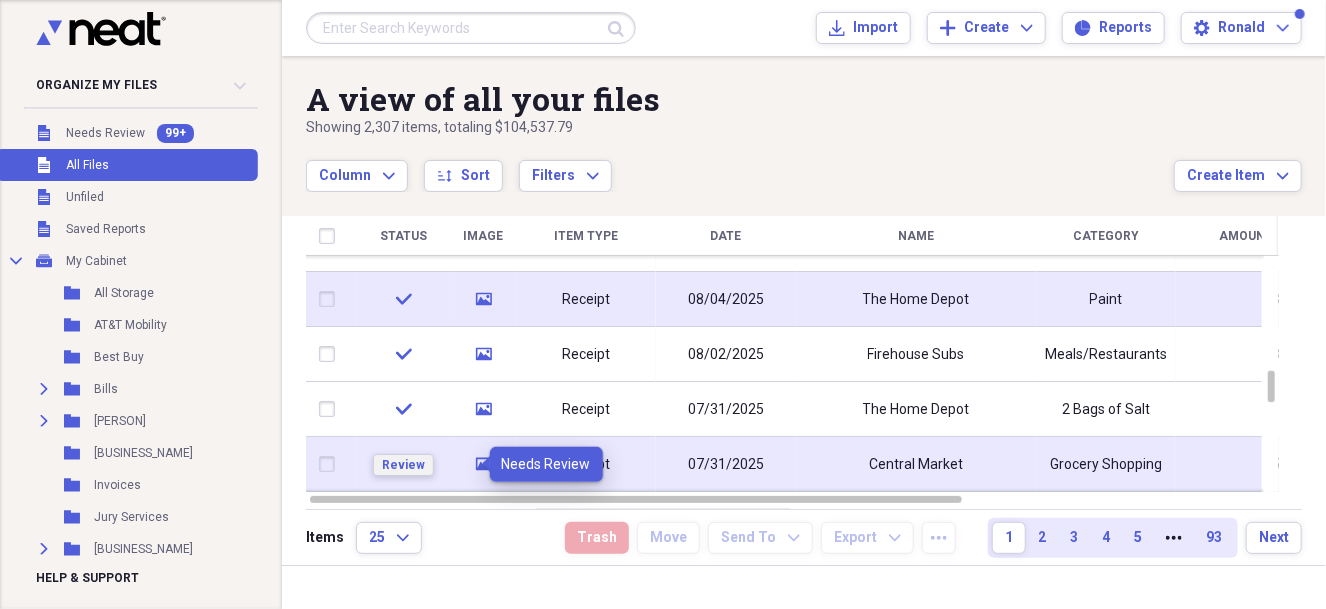 click on "Review" at bounding box center (403, 465) 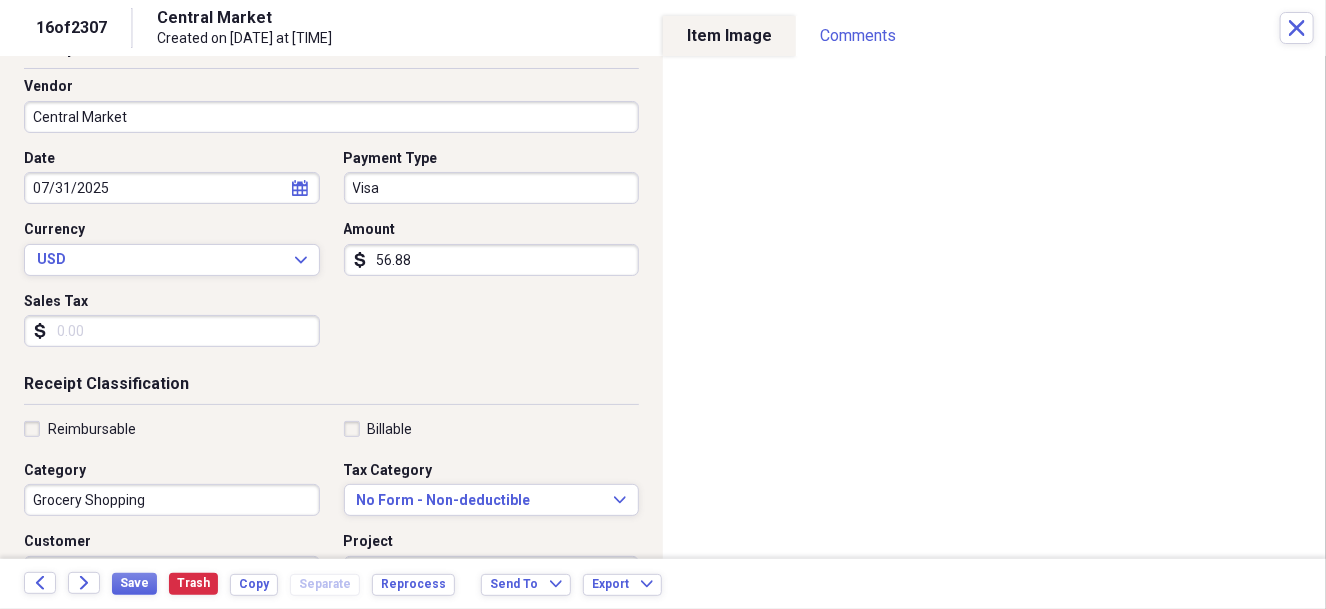scroll, scrollTop: 166, scrollLeft: 0, axis: vertical 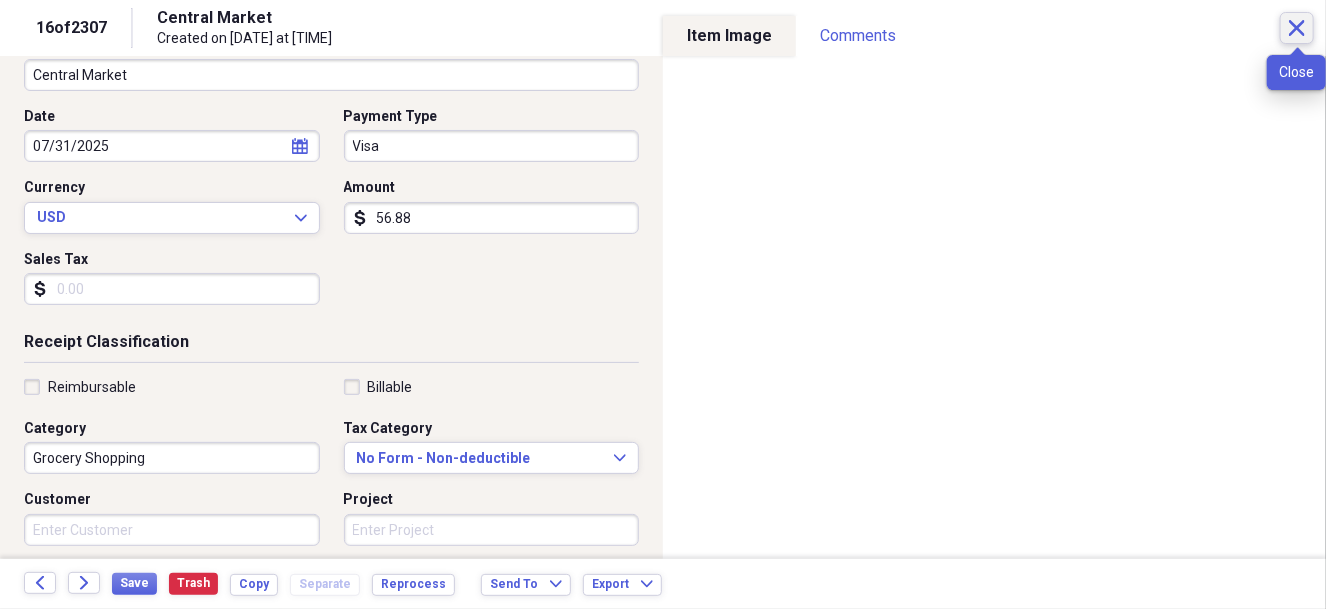 click on "Close" 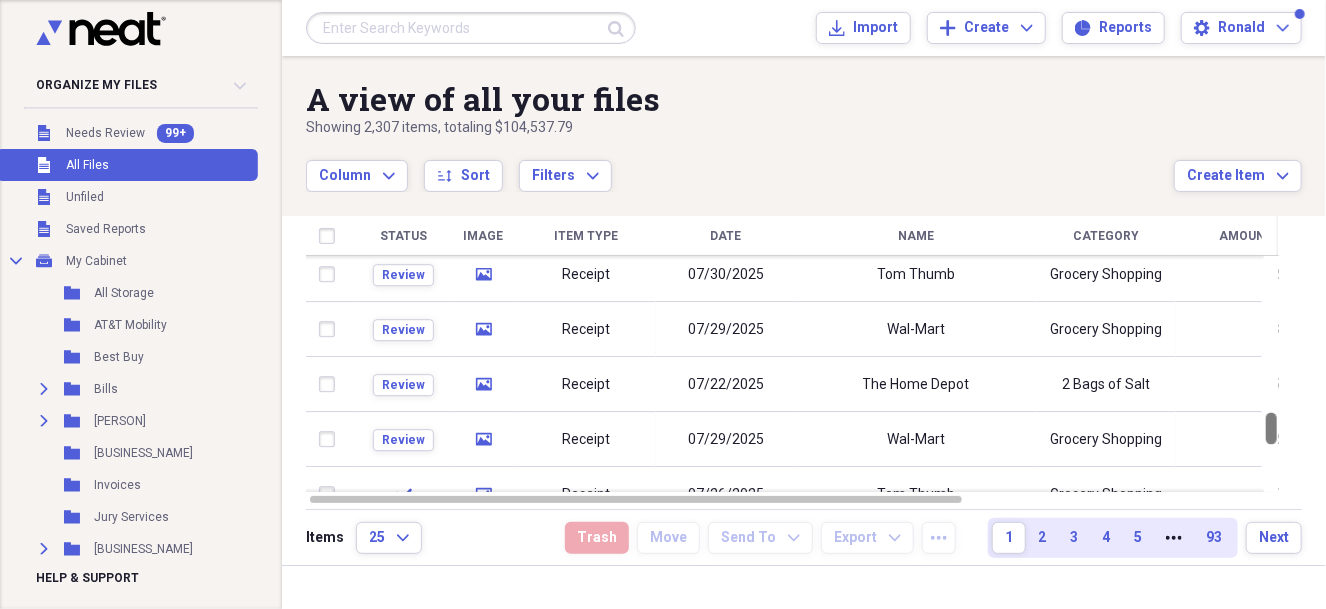 drag, startPoint x: 1316, startPoint y: 386, endPoint x: 1321, endPoint y: 428, distance: 42.296574 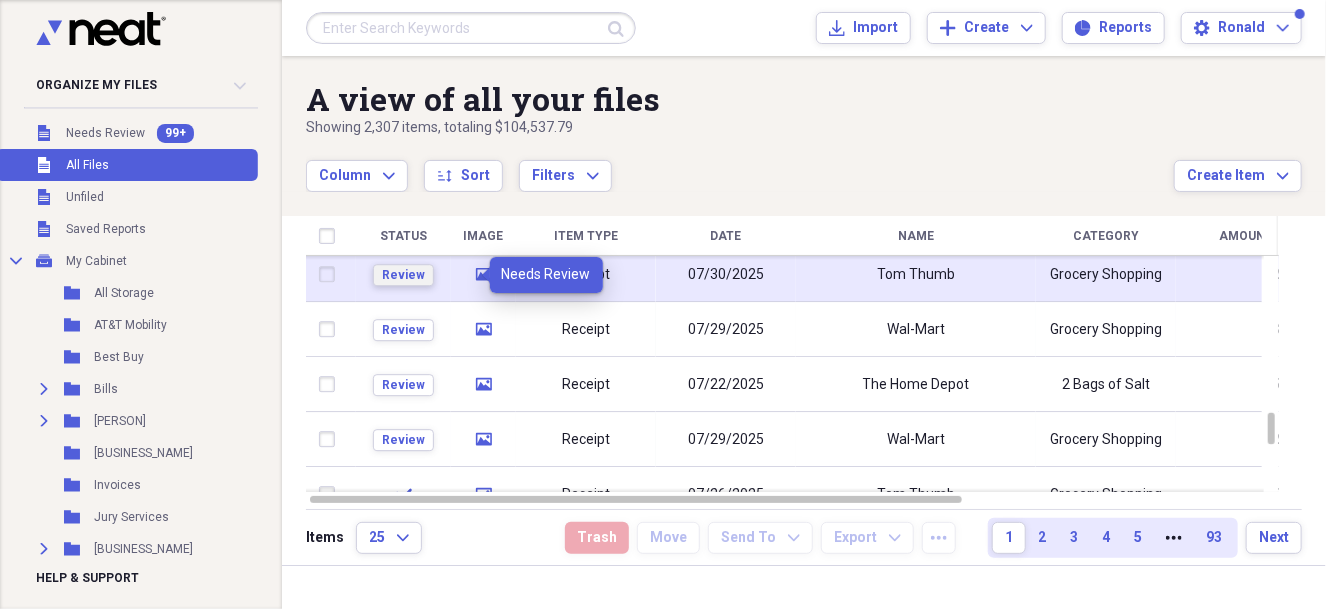 click on "Review" at bounding box center (403, 275) 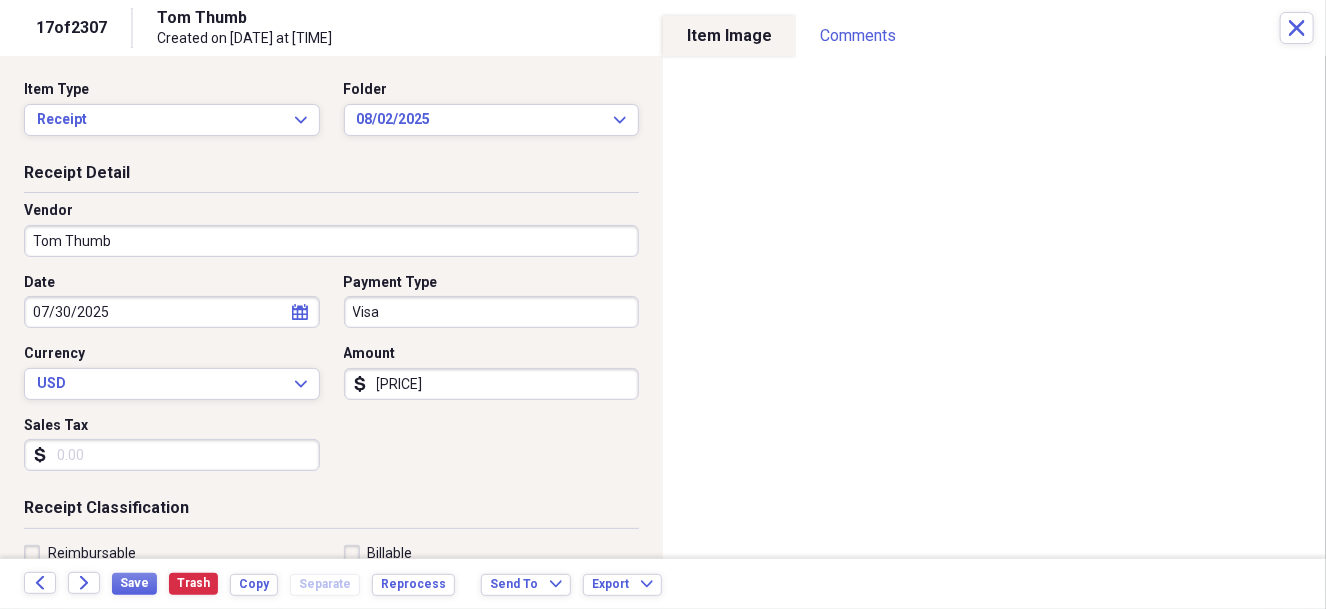 click on "[PRICE]" at bounding box center (492, 384) 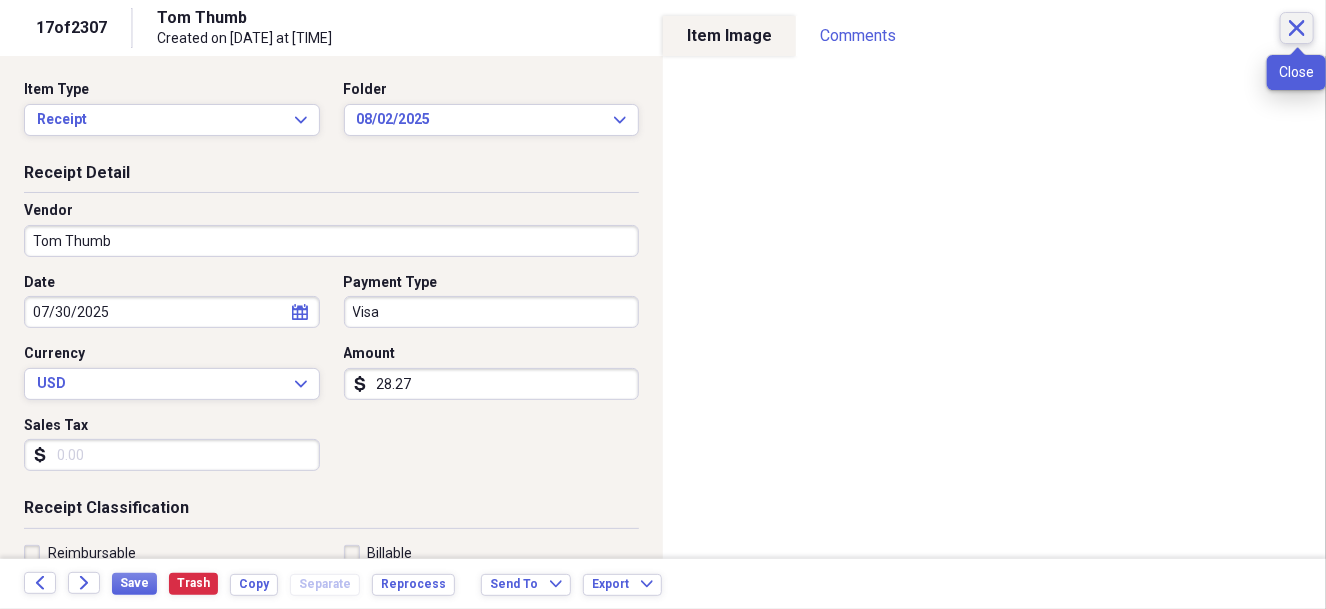 type on "28.27" 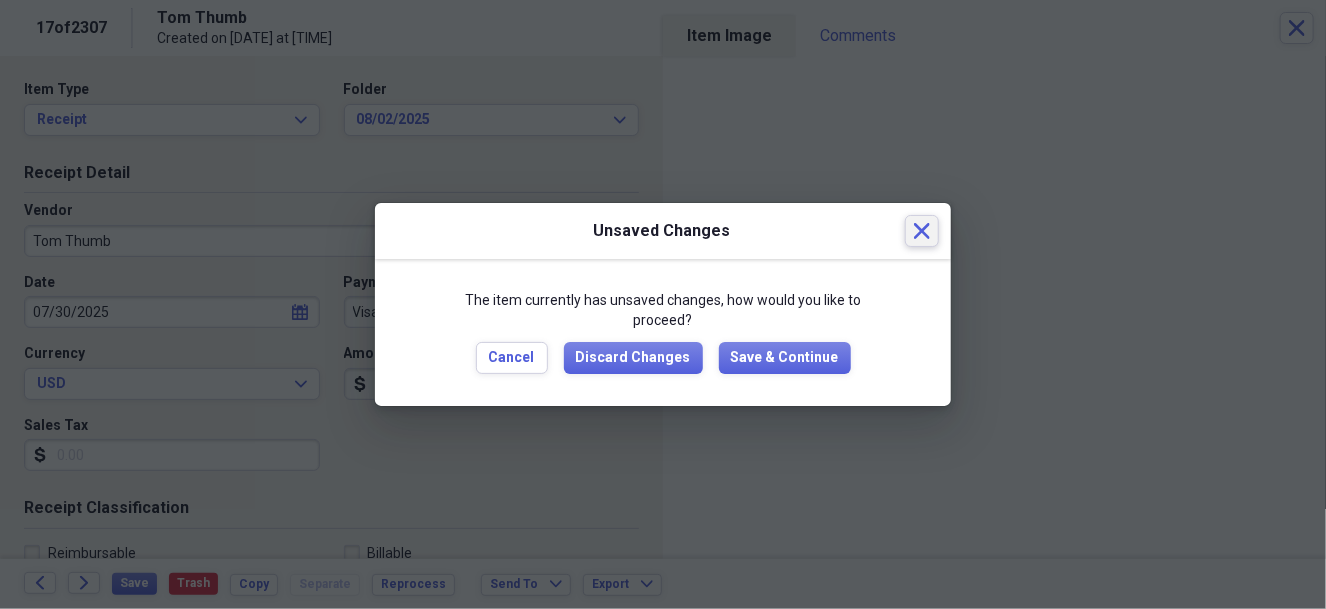 click on "Close" 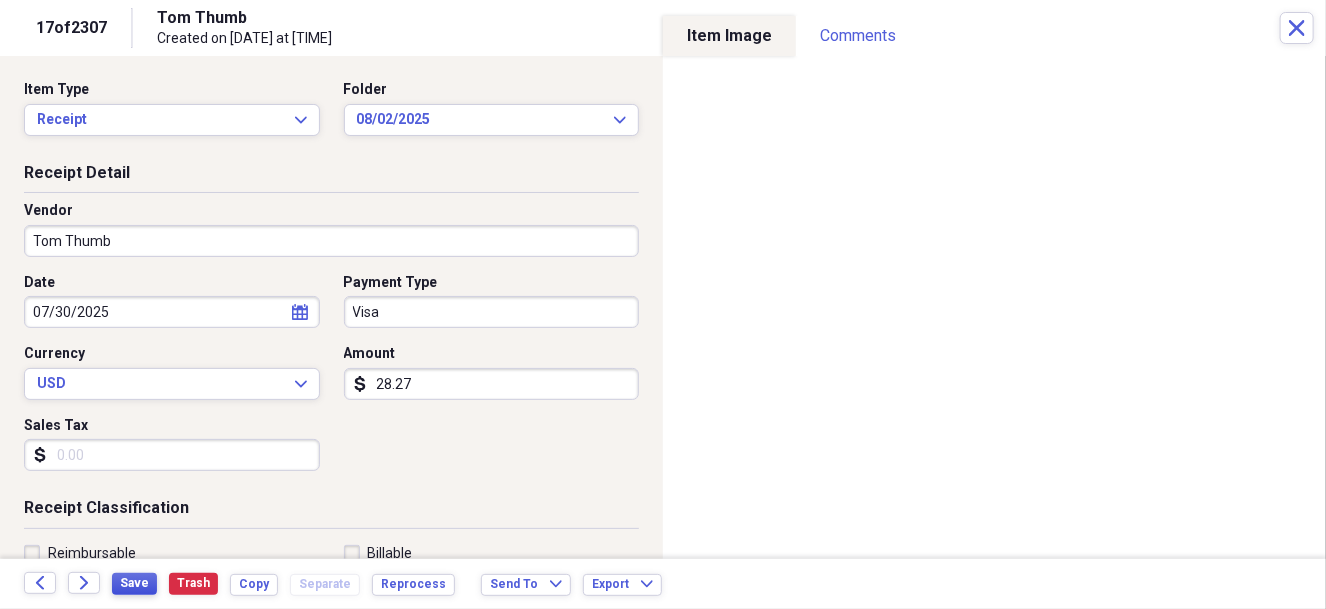 click on "Save" at bounding box center (134, 583) 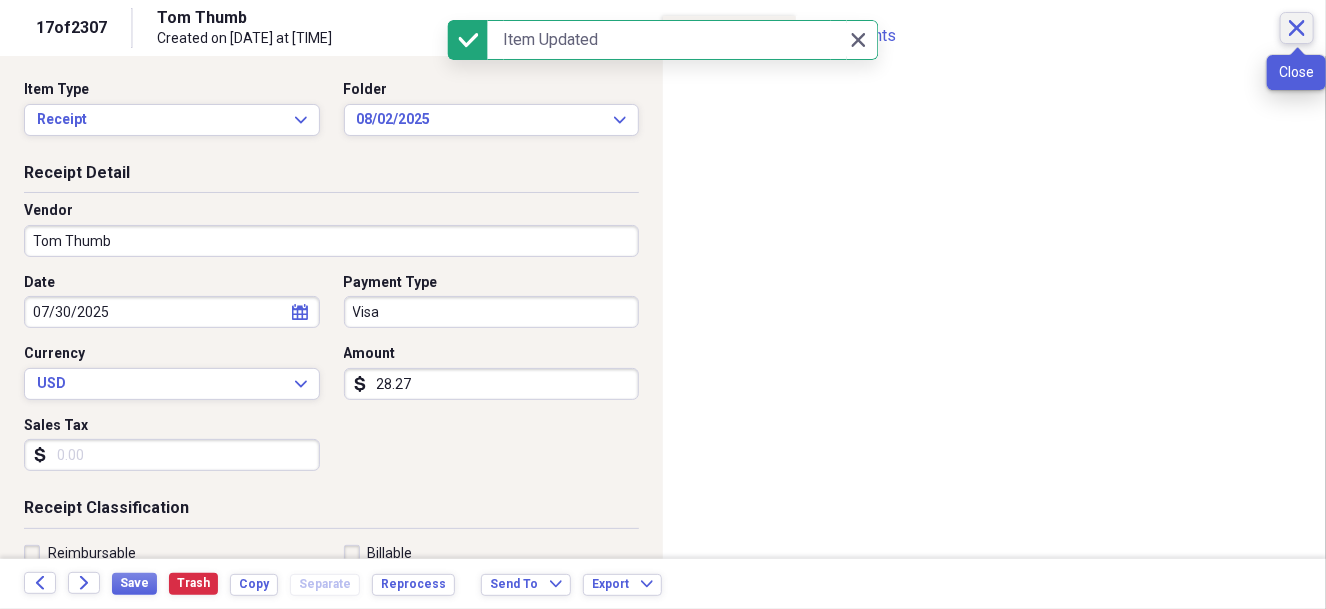 click 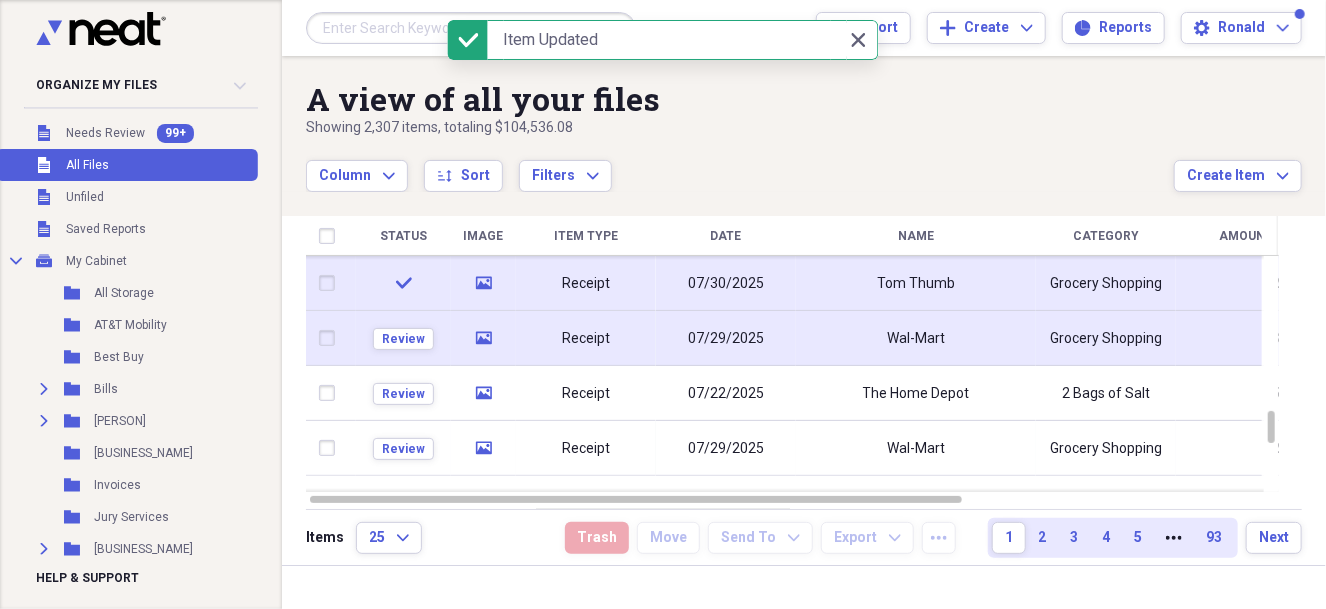 click on "Wal-Mart" at bounding box center [916, 338] 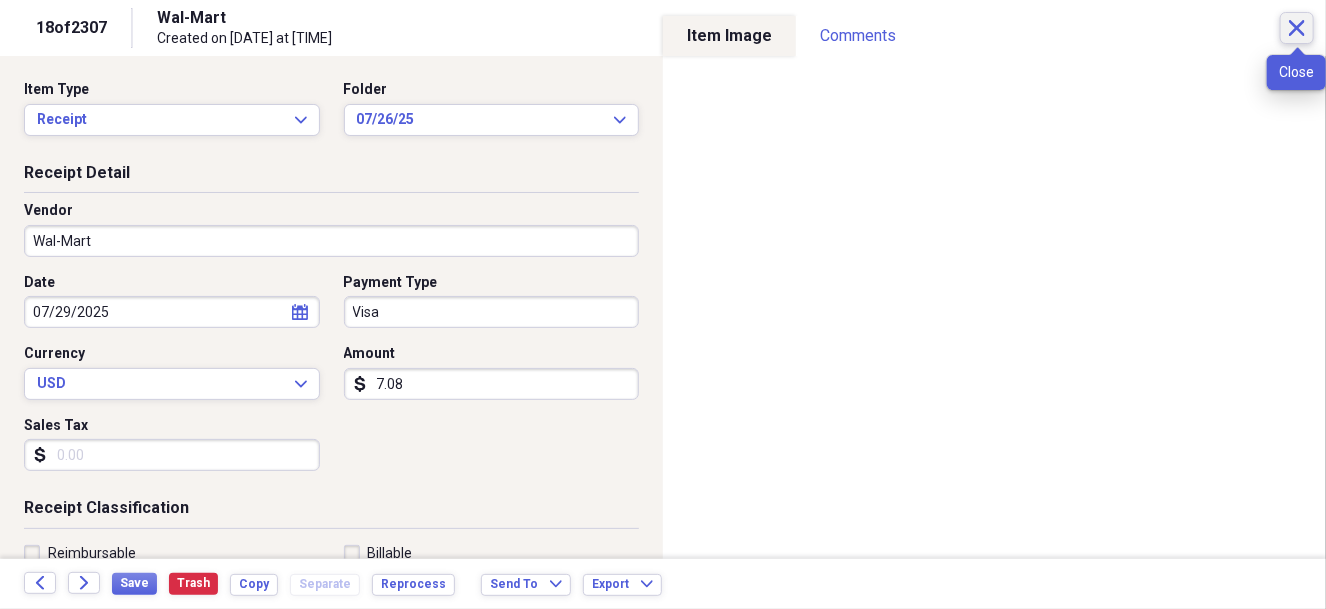 click 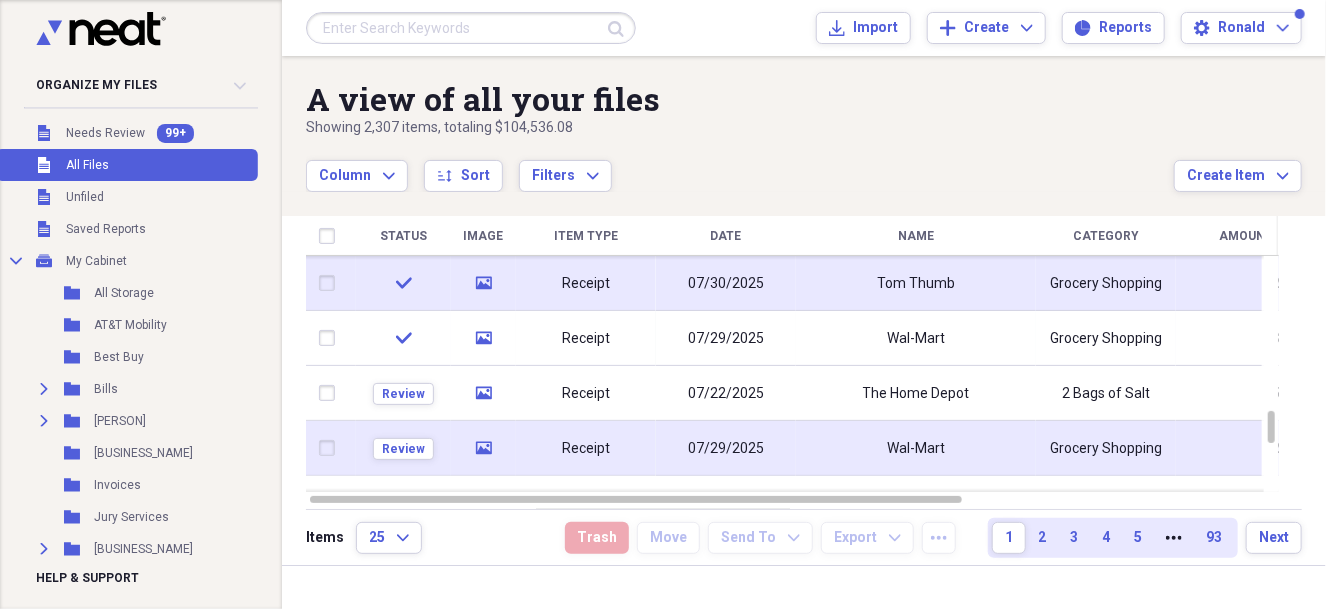 click on "Wal-Mart" at bounding box center [916, 448] 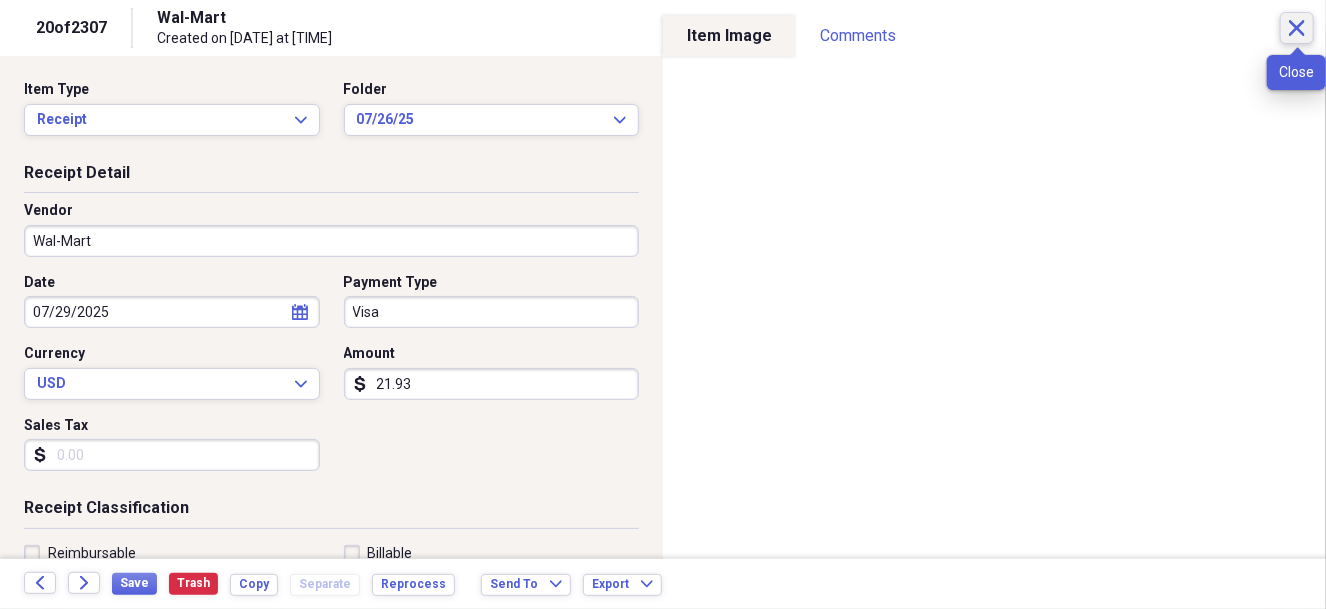 click 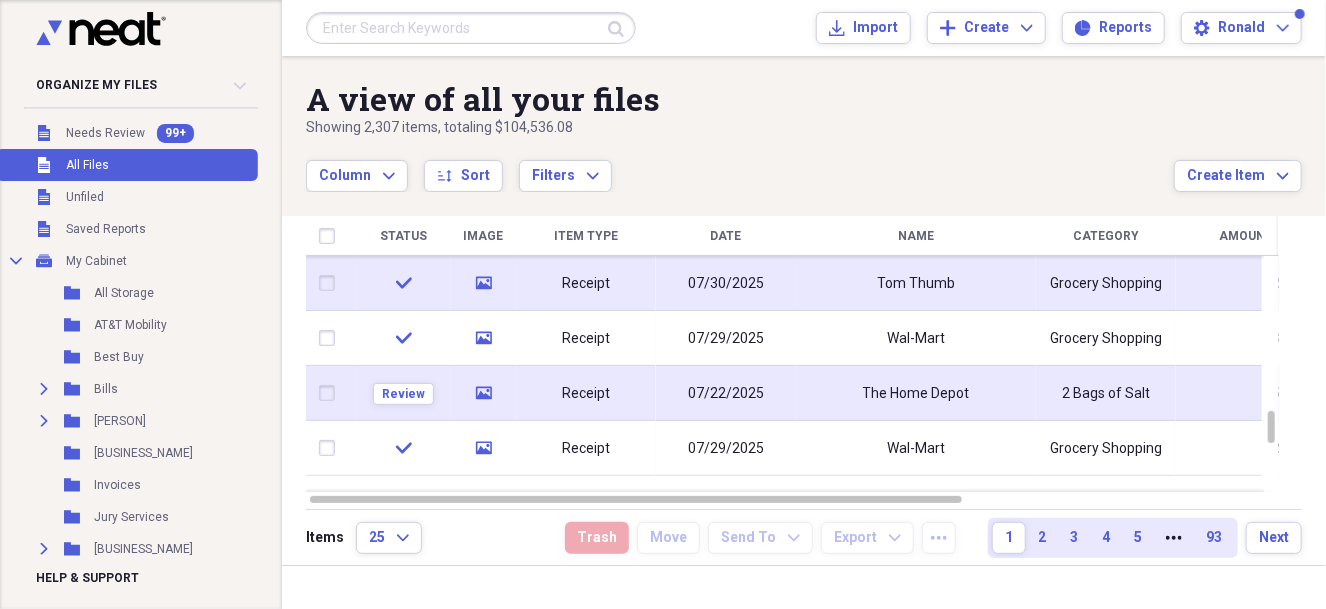 click on "07/22/2025" at bounding box center [726, 394] 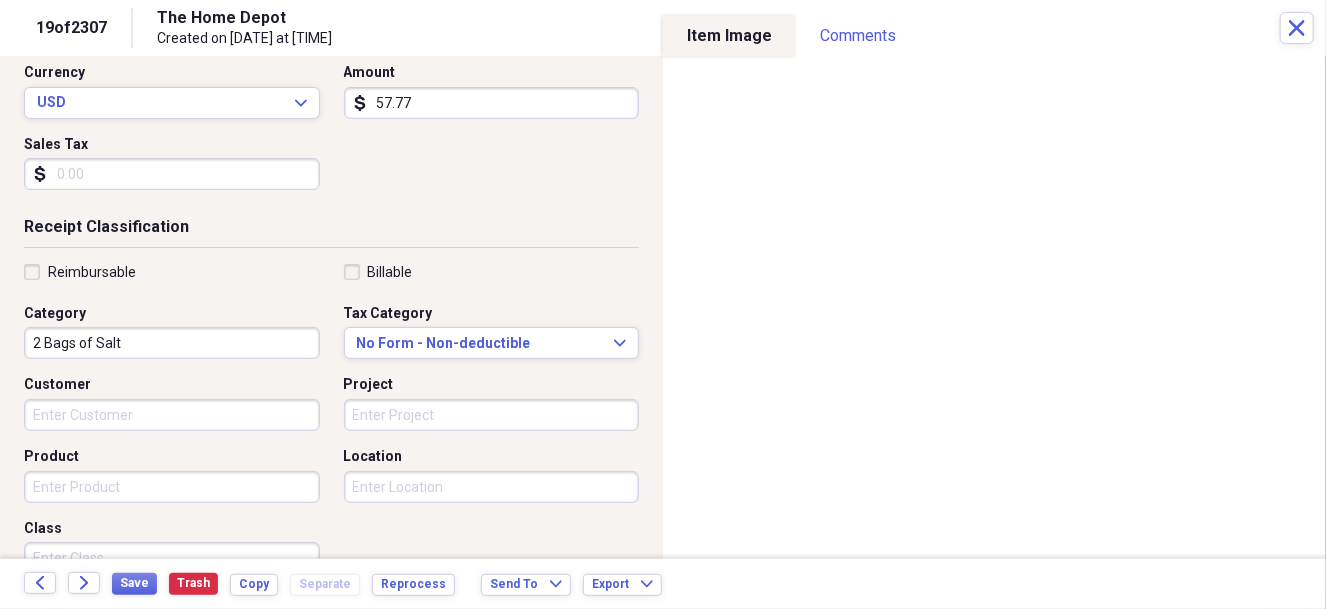 scroll, scrollTop: 333, scrollLeft: 0, axis: vertical 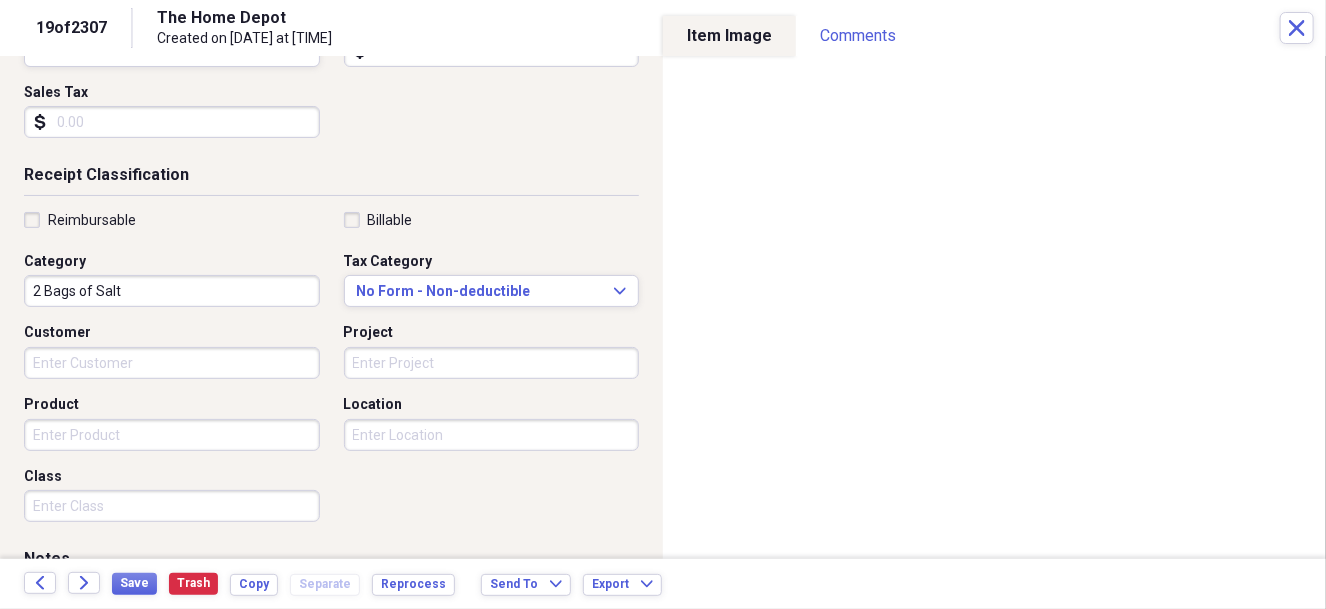 click on "2 Bags of Salt" at bounding box center [172, 291] 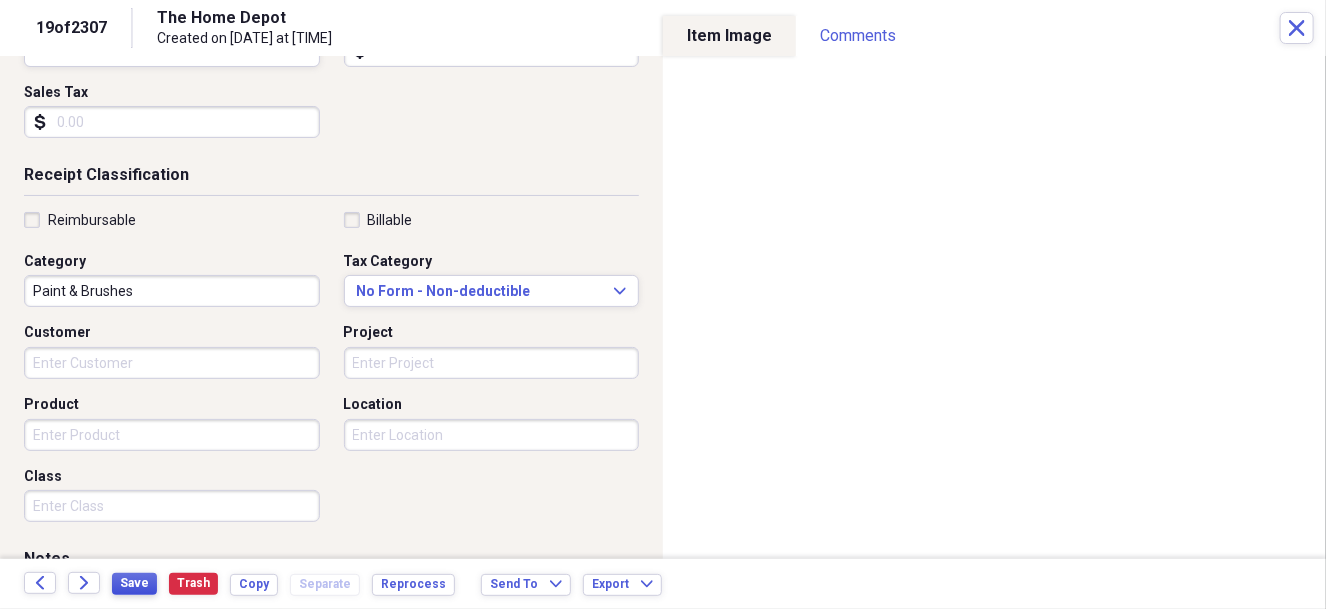 type on "Paint & Brushes" 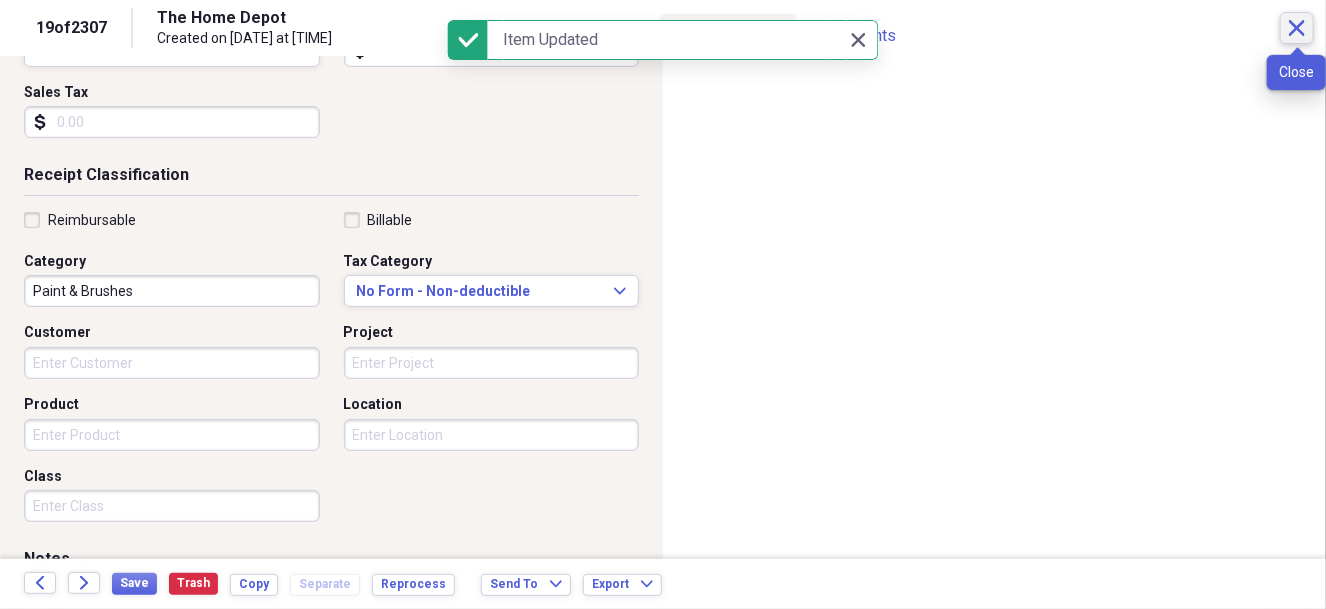 click 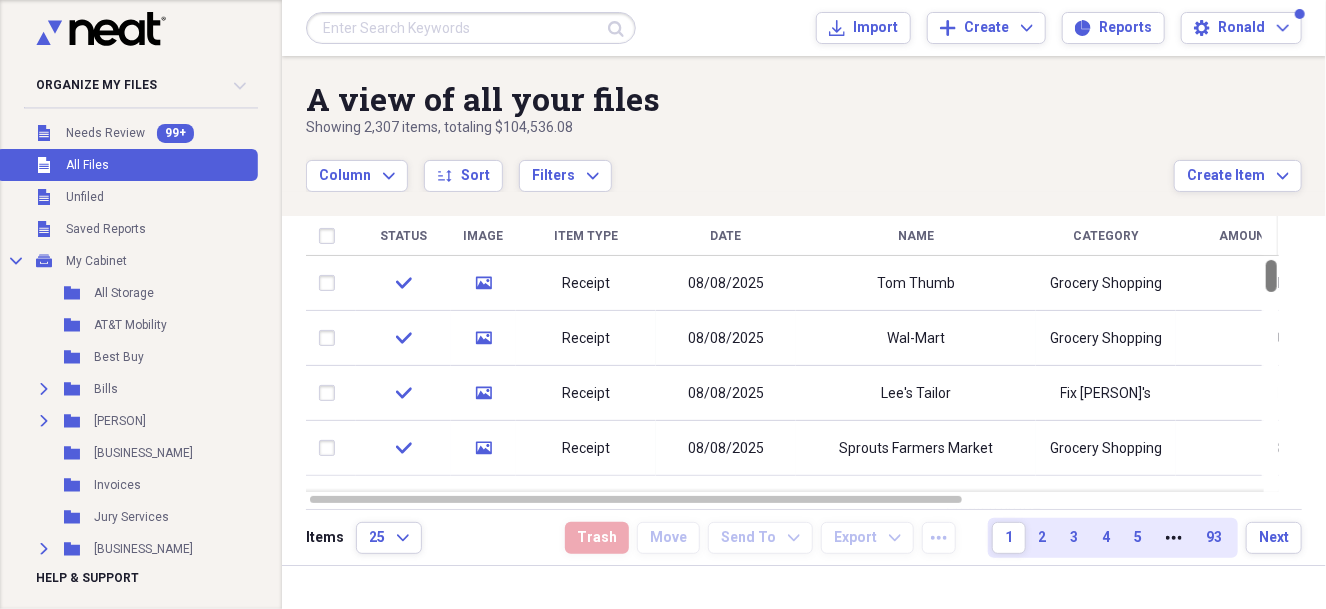 drag, startPoint x: 1321, startPoint y: 421, endPoint x: 1328, endPoint y: 161, distance: 260.0942 